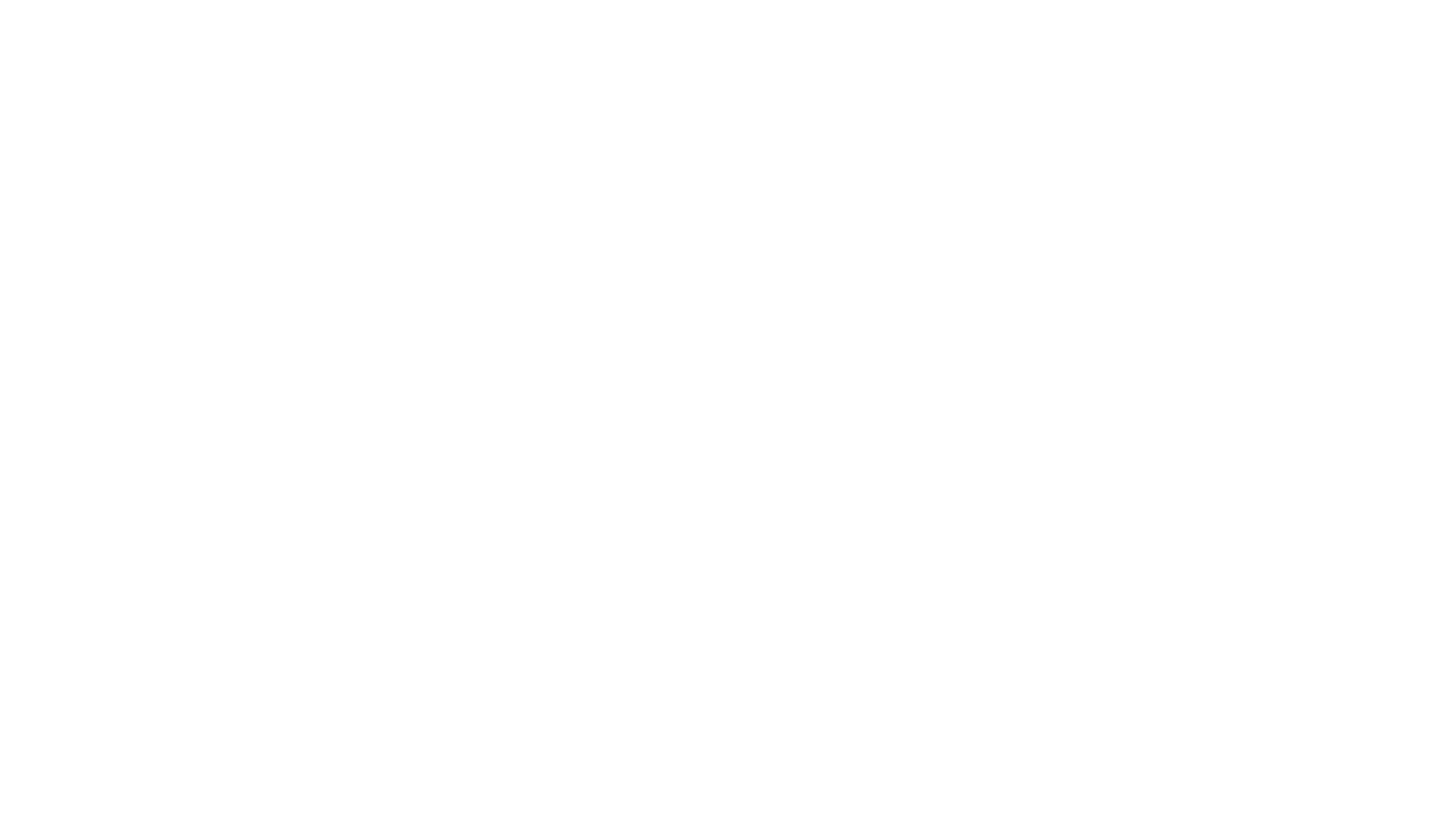 scroll, scrollTop: 0, scrollLeft: 0, axis: both 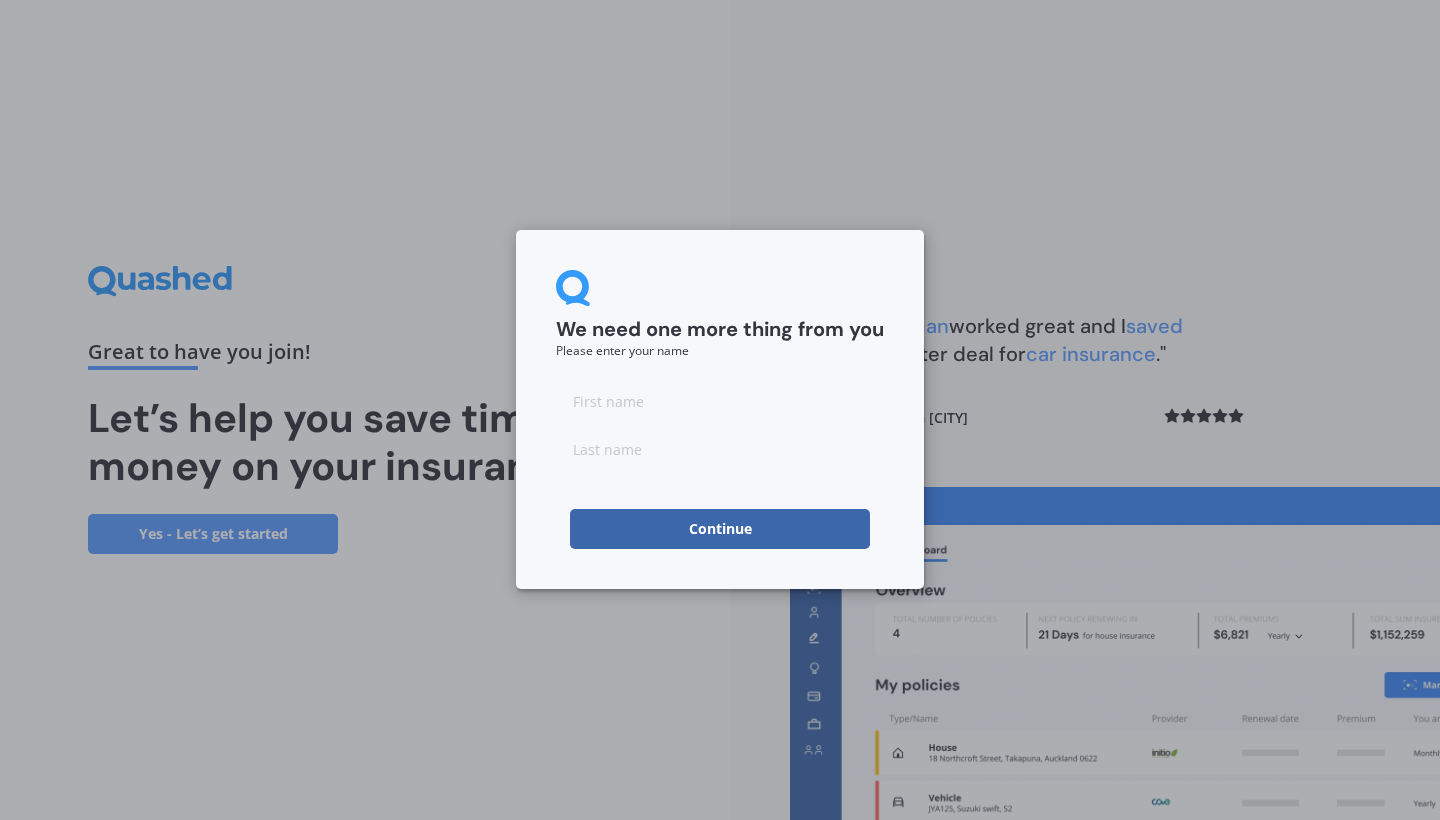 click at bounding box center [720, 401] 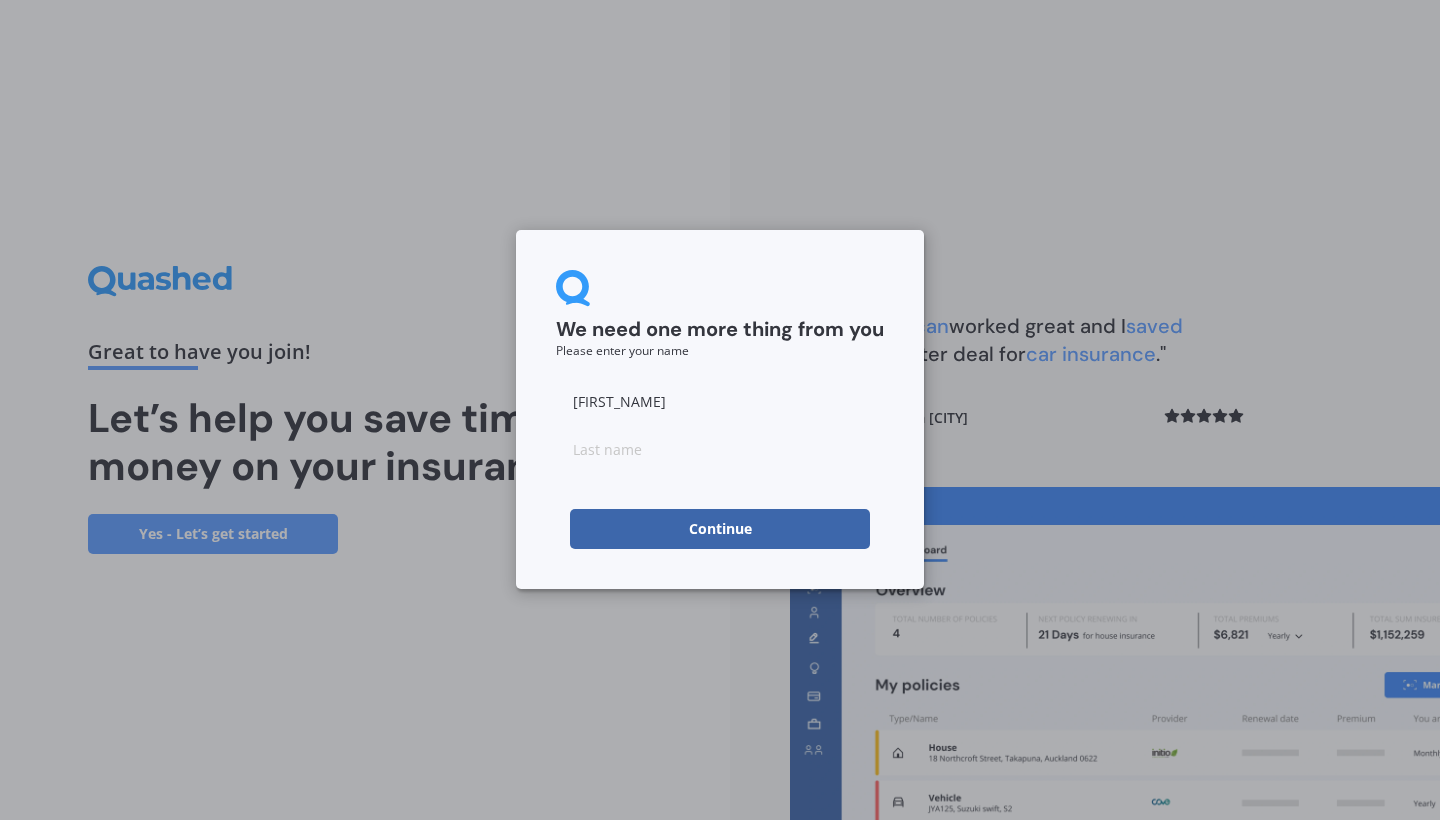 type on "[FIRST_NAME]" 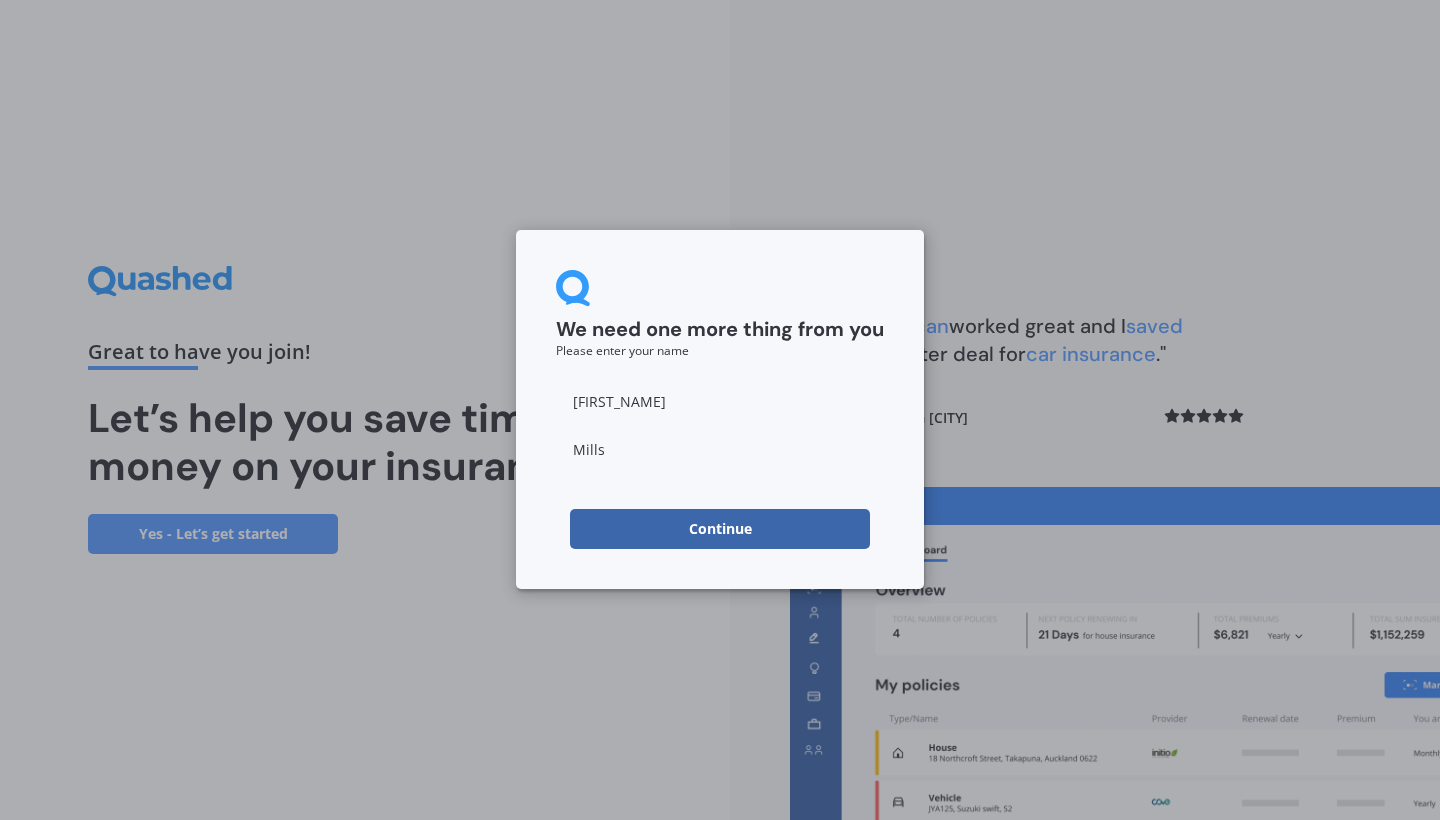 type on "Mills" 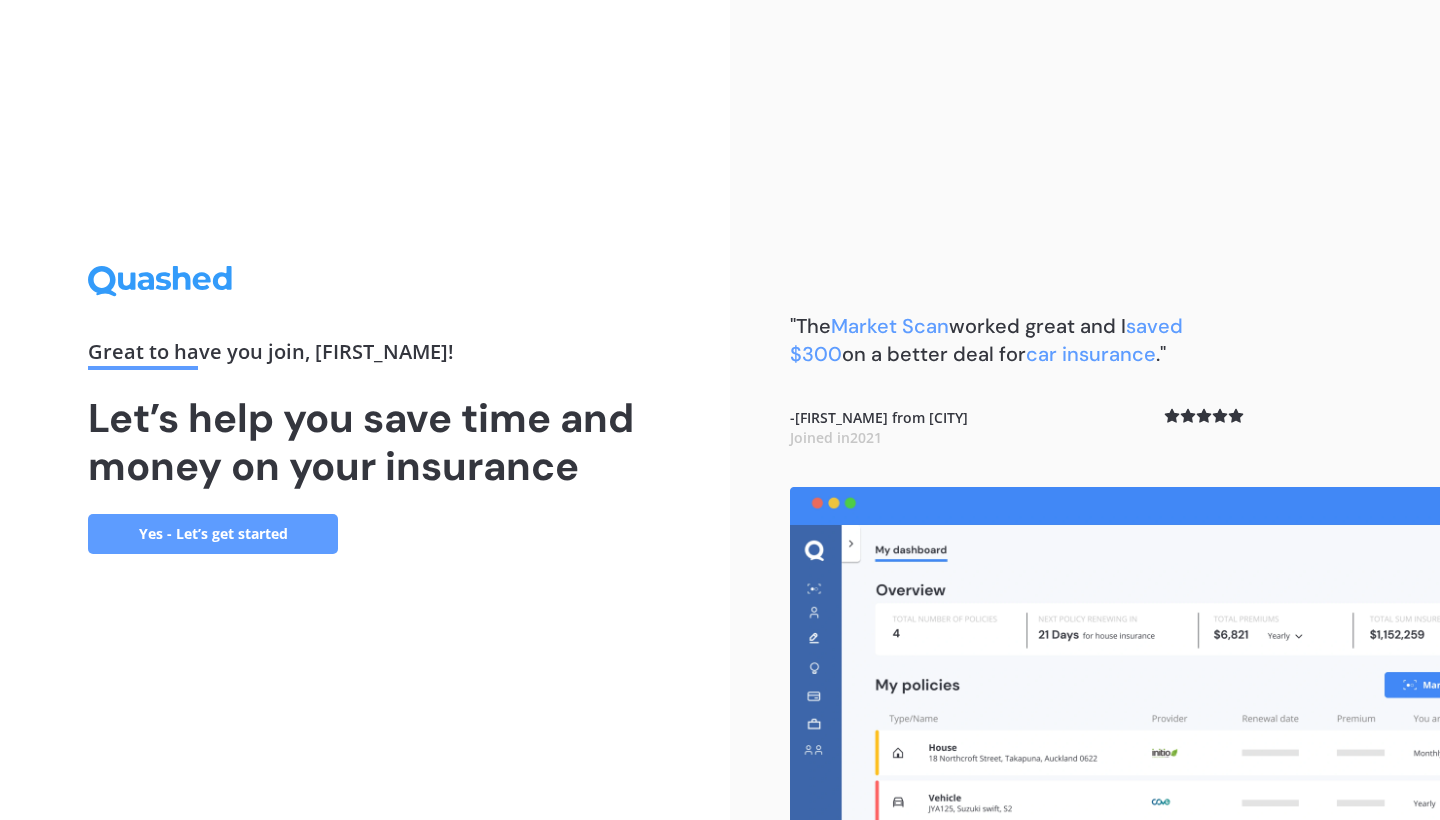 click on "Yes - Let’s get started" at bounding box center [213, 534] 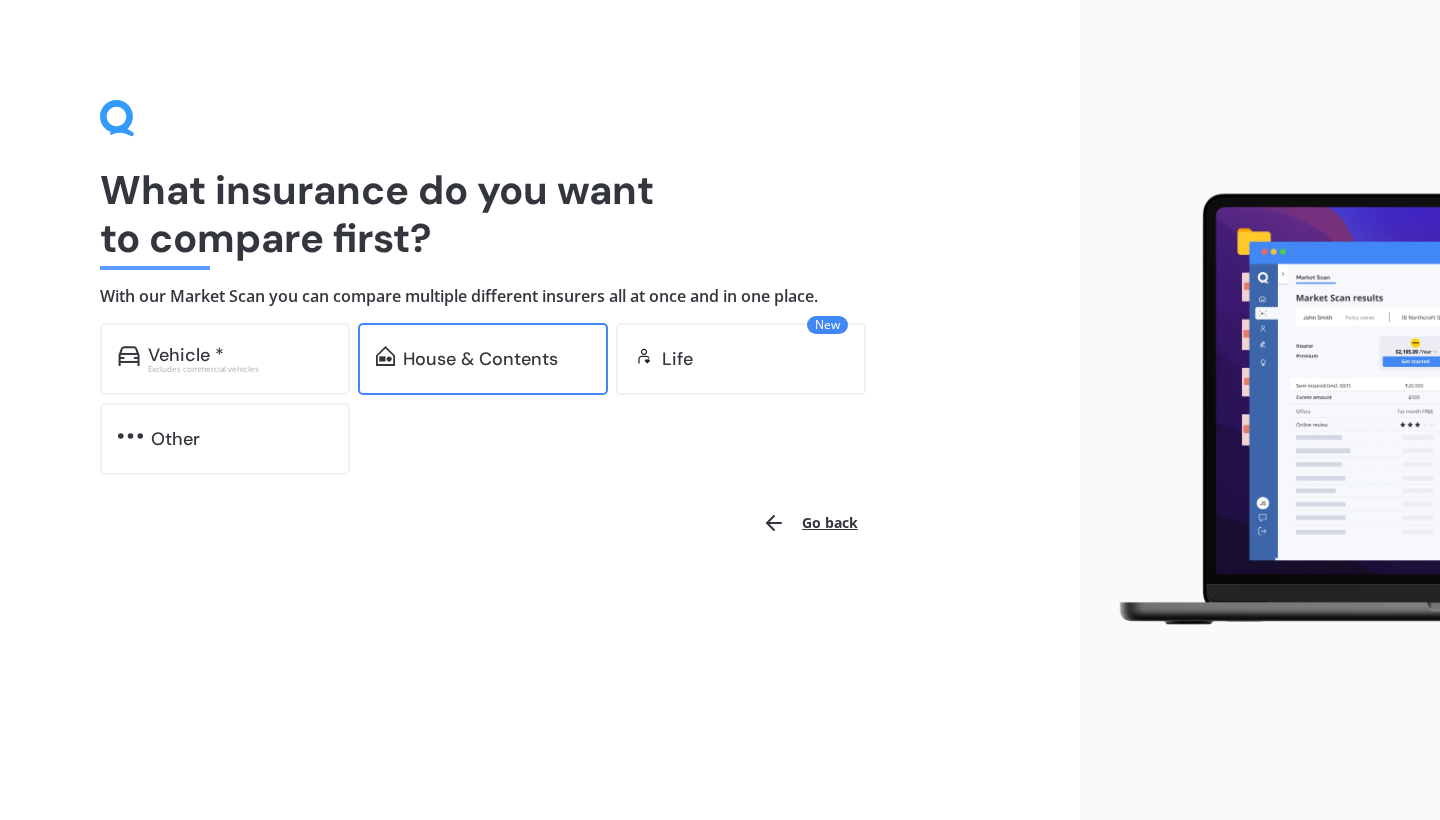 click on "House & Contents" at bounding box center [480, 359] 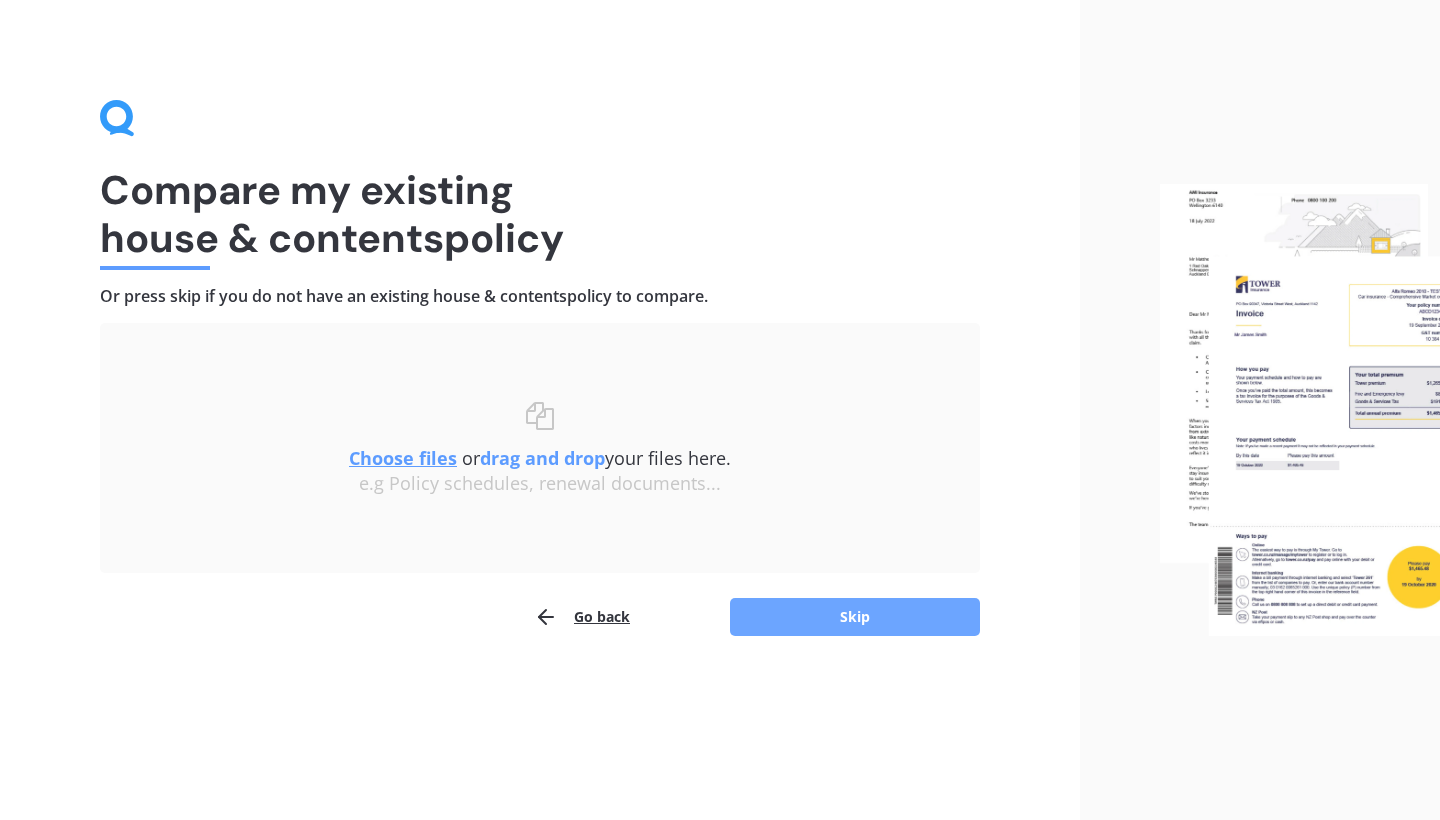 click on "Skip" at bounding box center (855, 617) 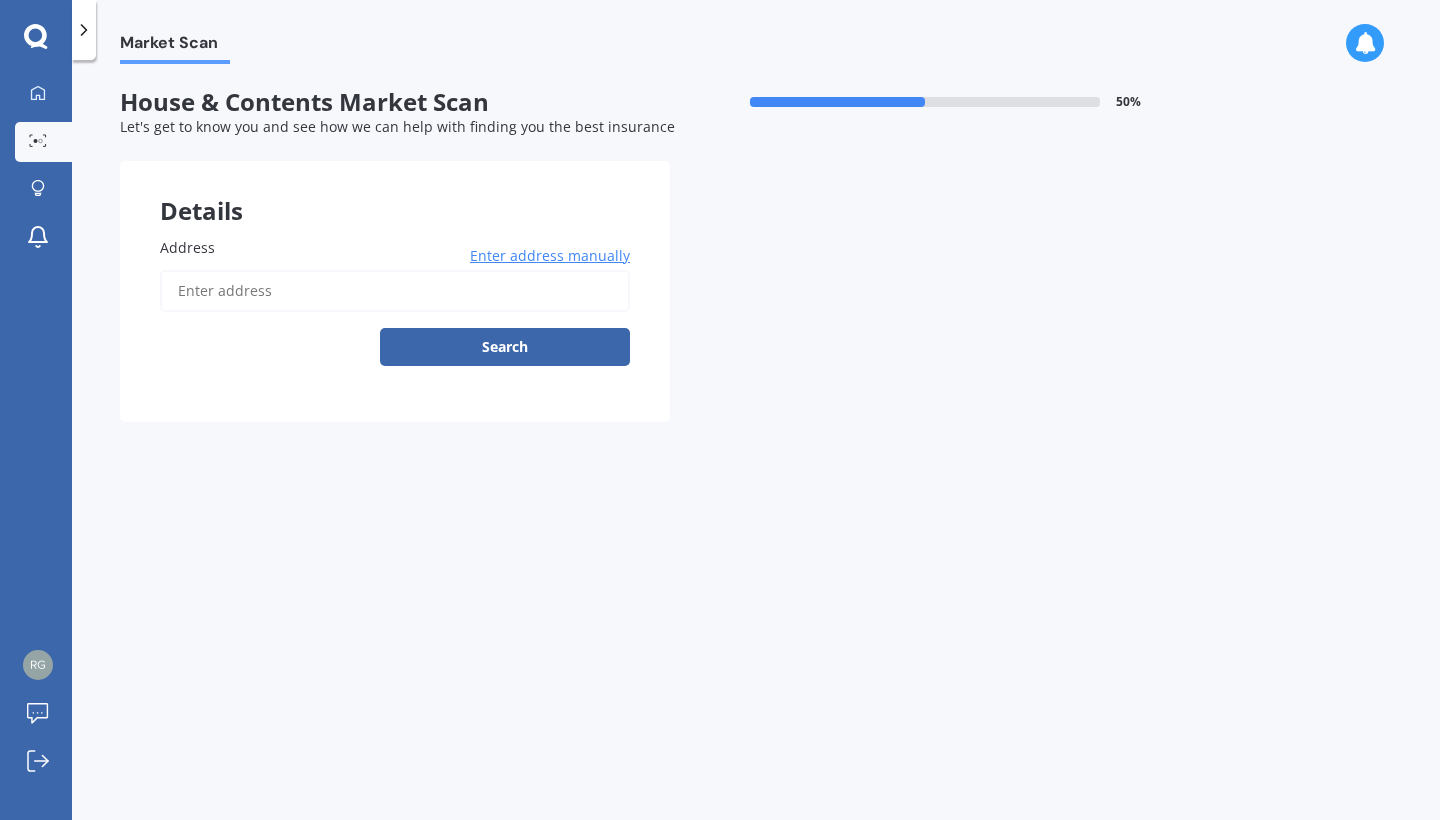 click on "Address" at bounding box center (395, 291) 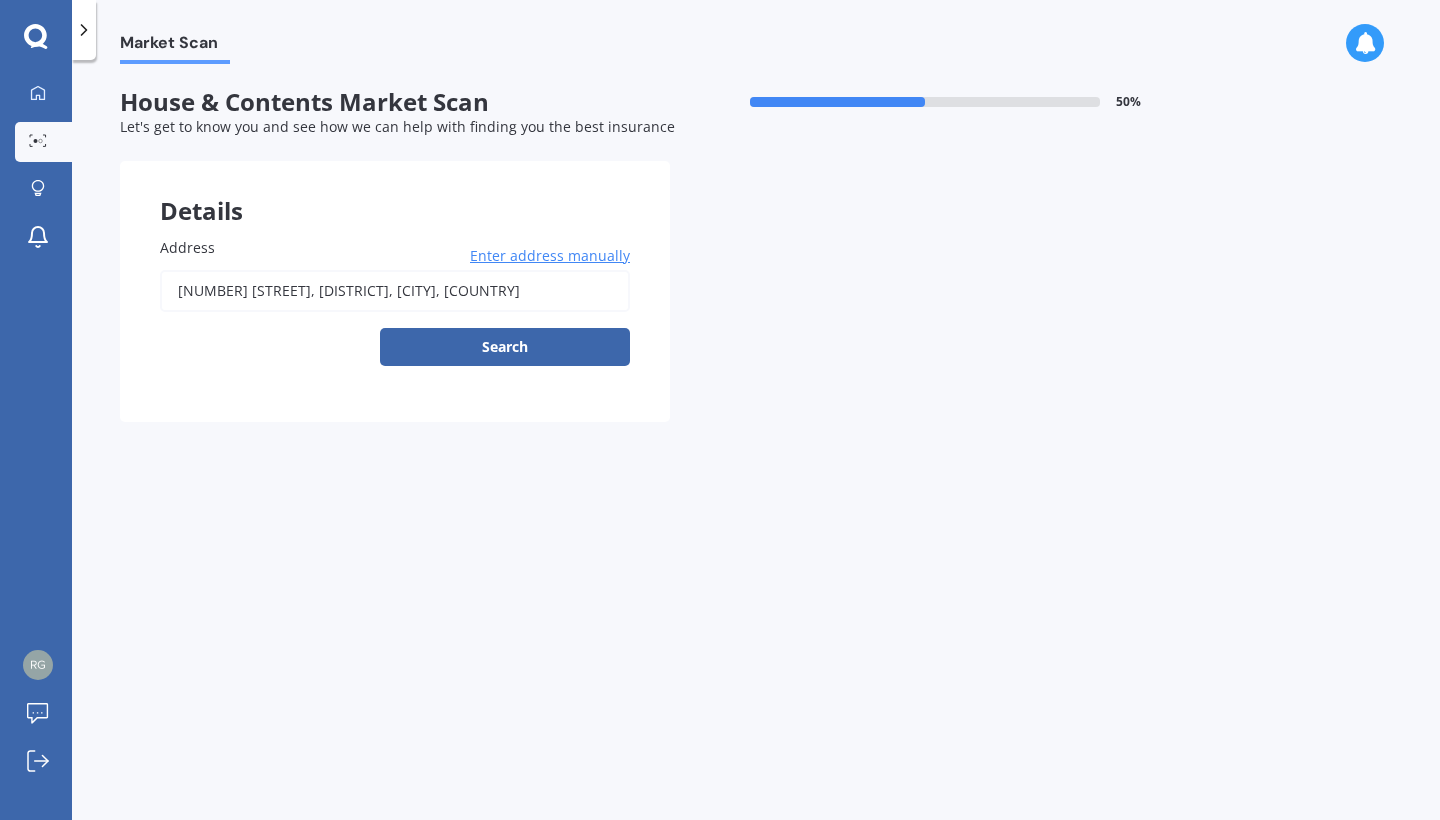 type on "[NUMBER] [STREET], [DISTRICT], [CITY] [POSTAL_CODE]" 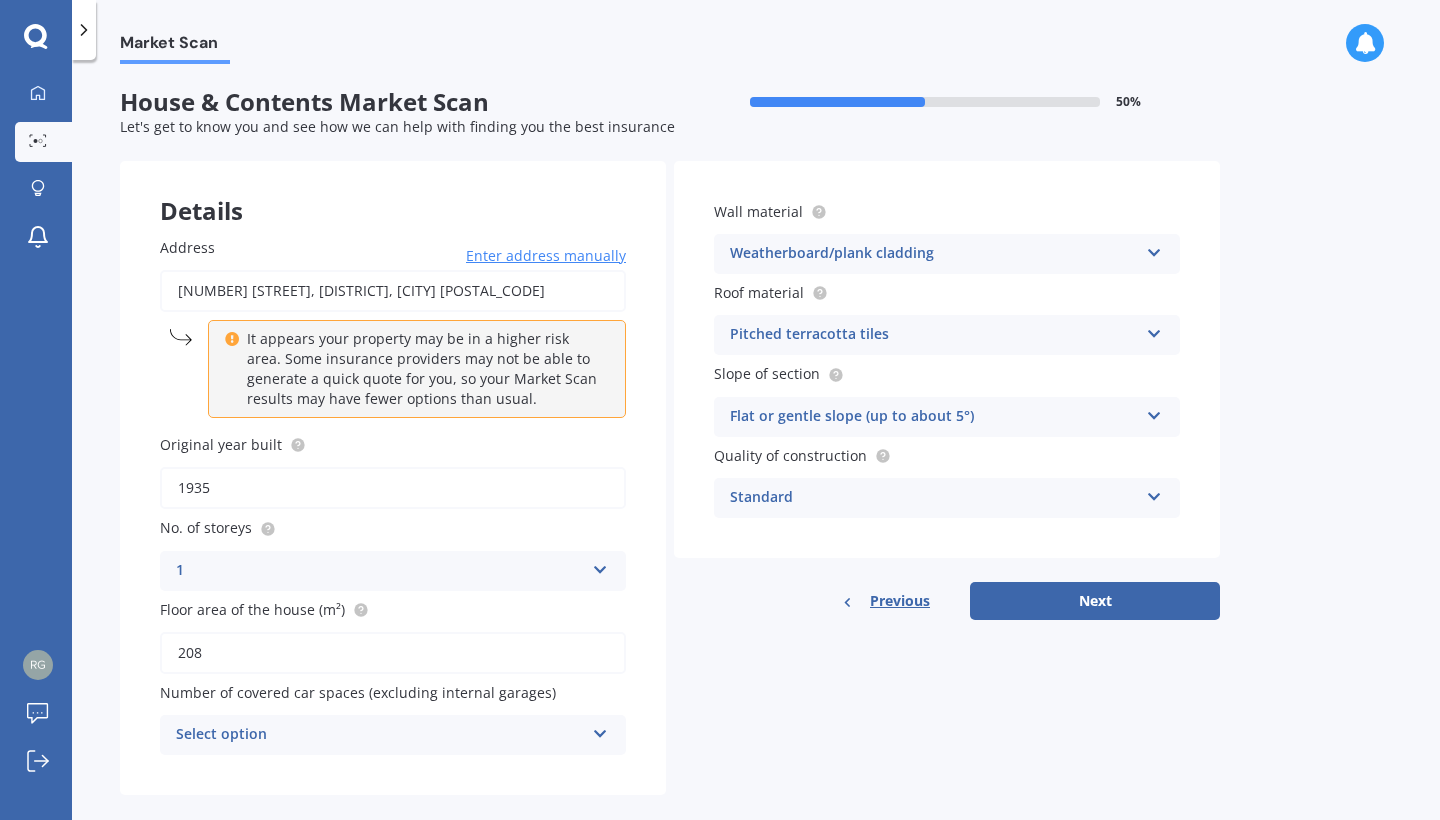 click at bounding box center [600, 730] 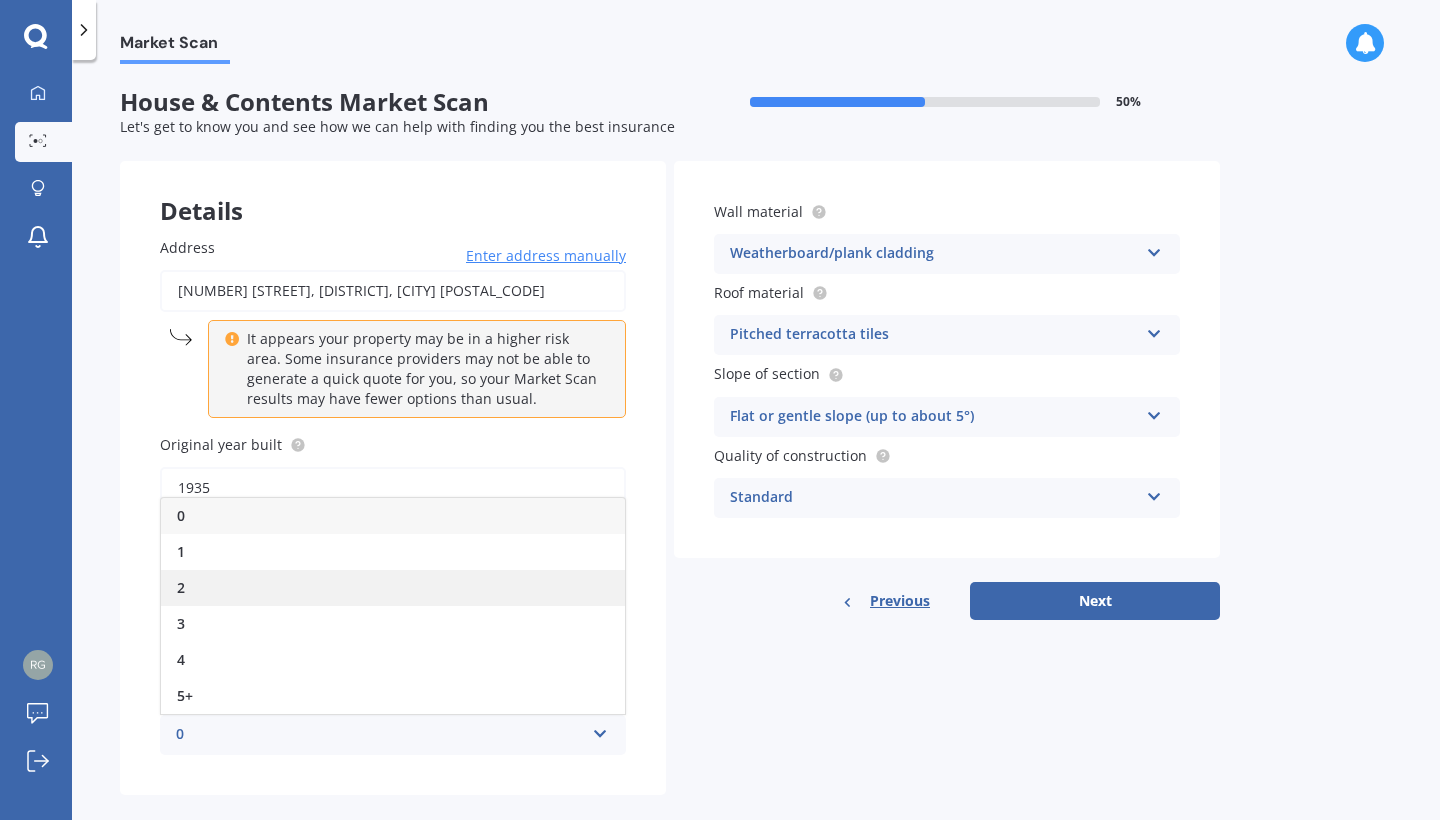 click on "2" at bounding box center [393, 588] 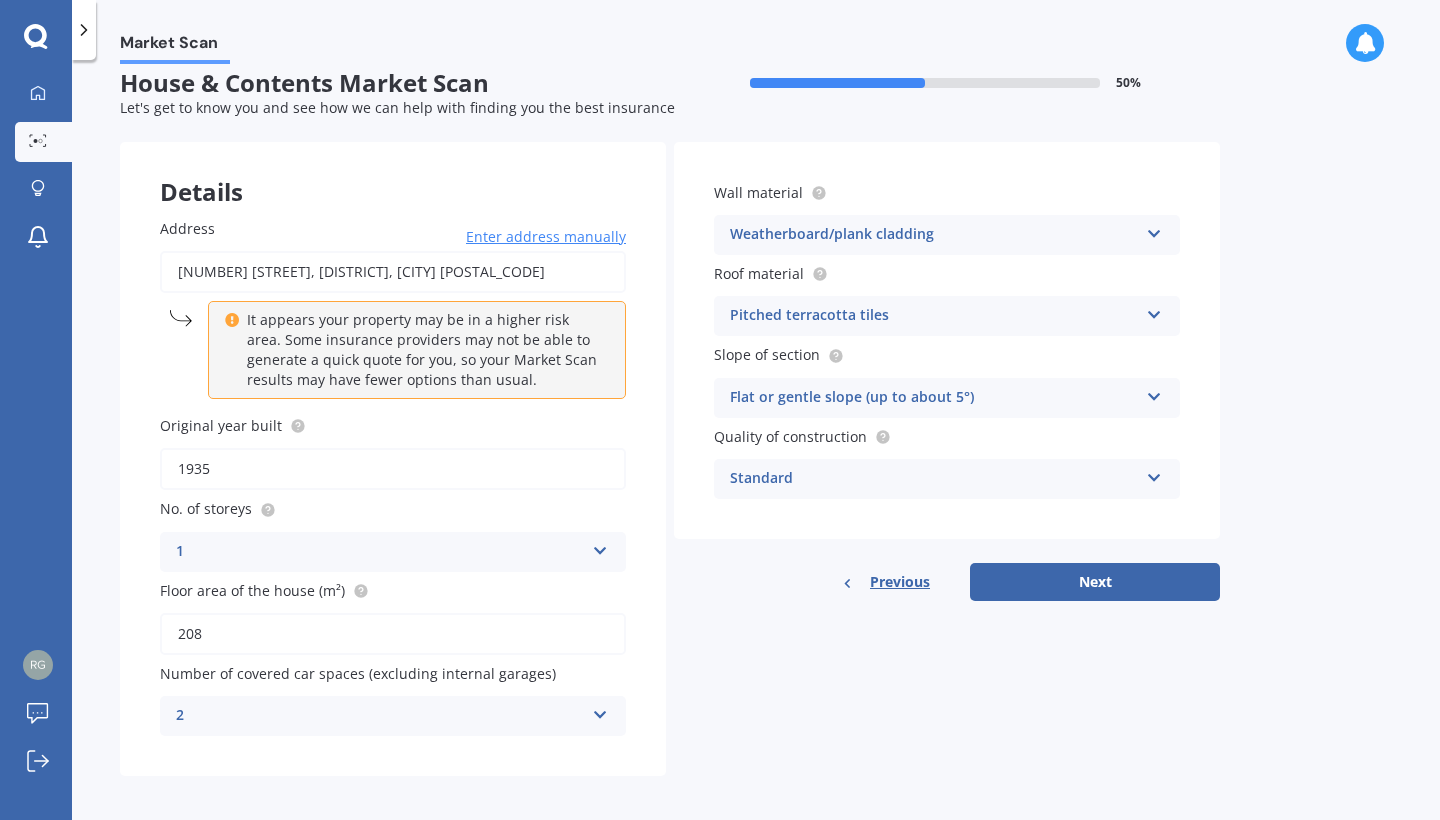scroll, scrollTop: 18, scrollLeft: 0, axis: vertical 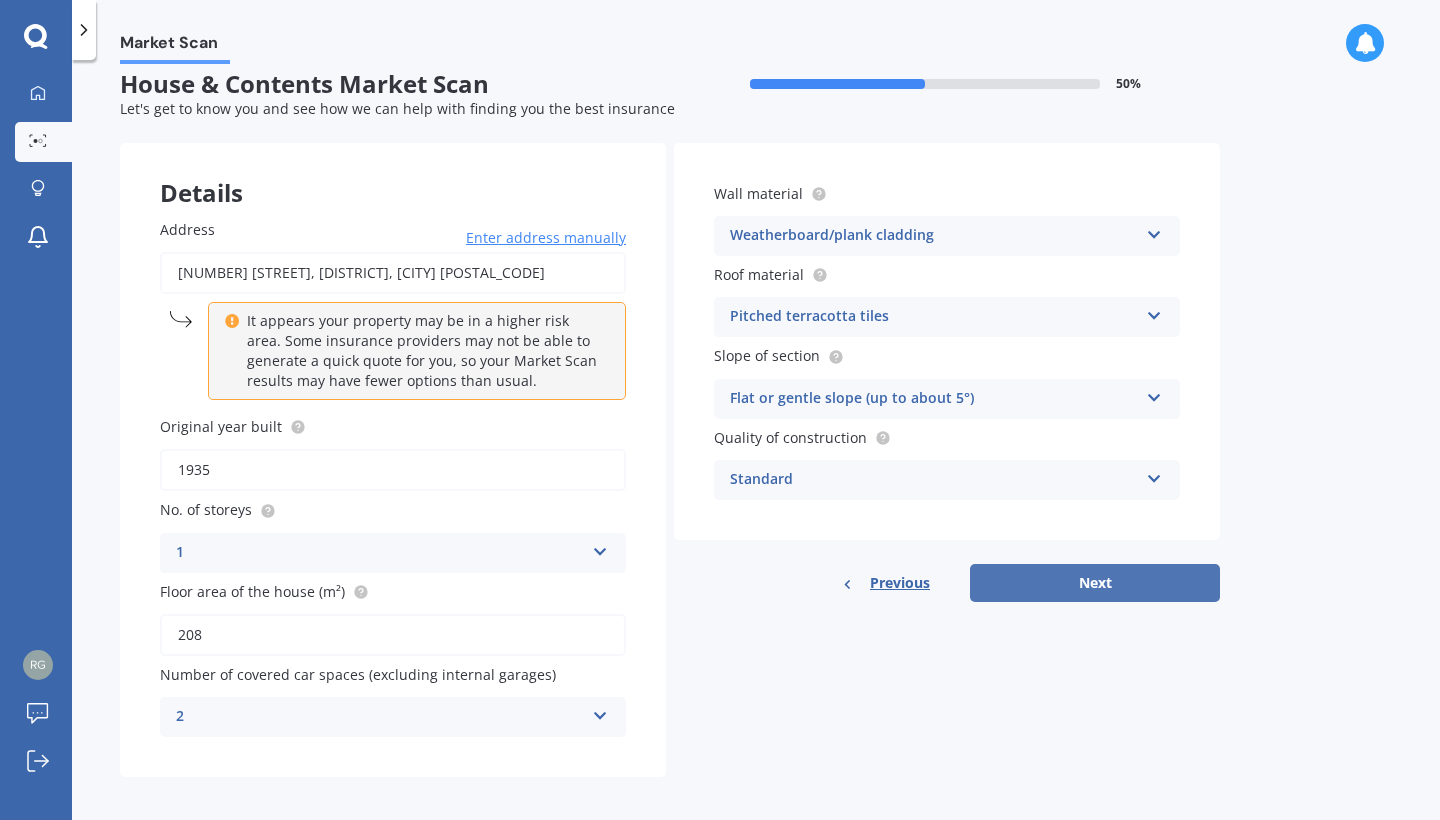 click on "Next" at bounding box center [1095, 583] 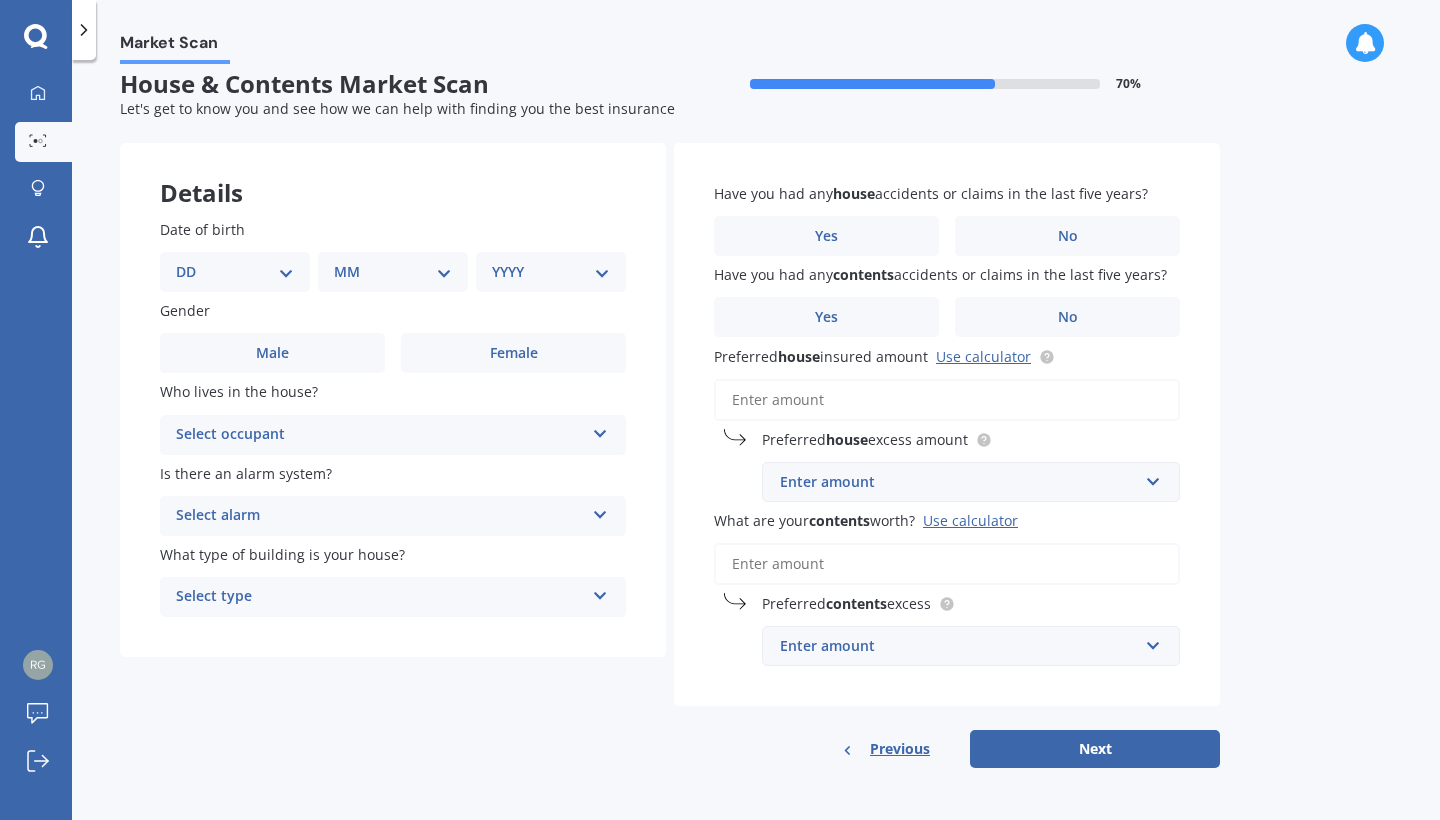 scroll, scrollTop: 0, scrollLeft: 0, axis: both 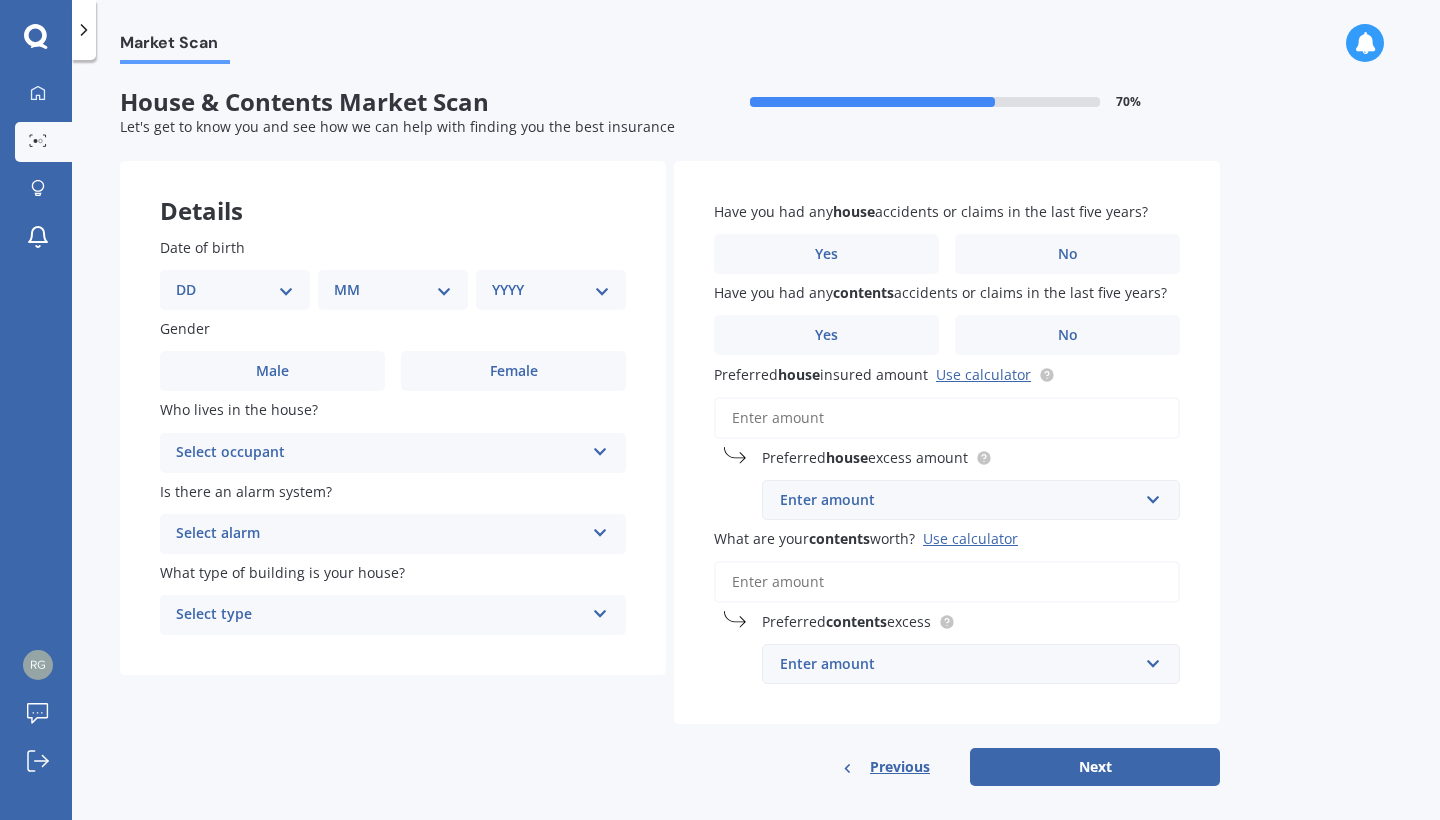 select on "01" 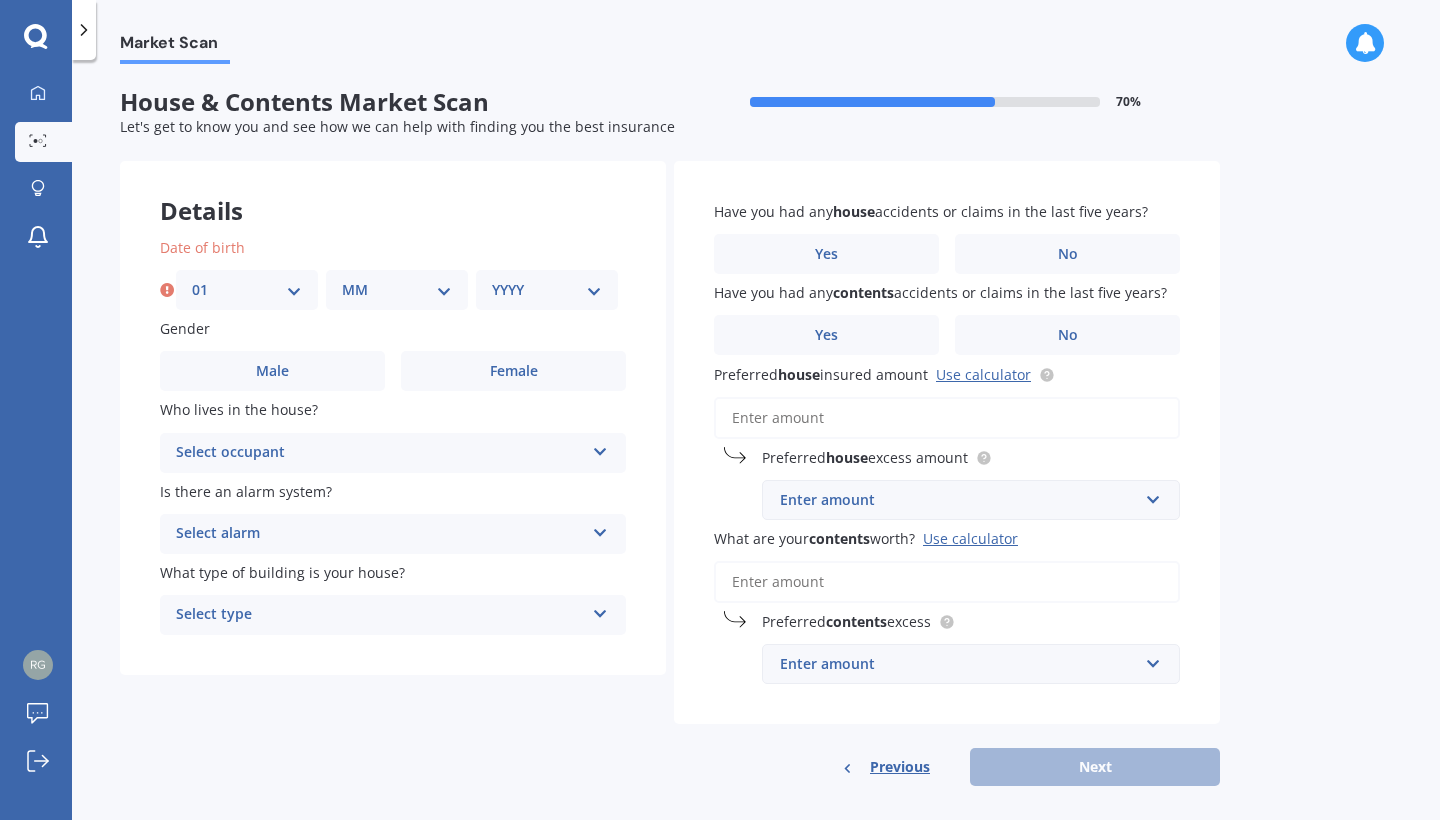 select on "08" 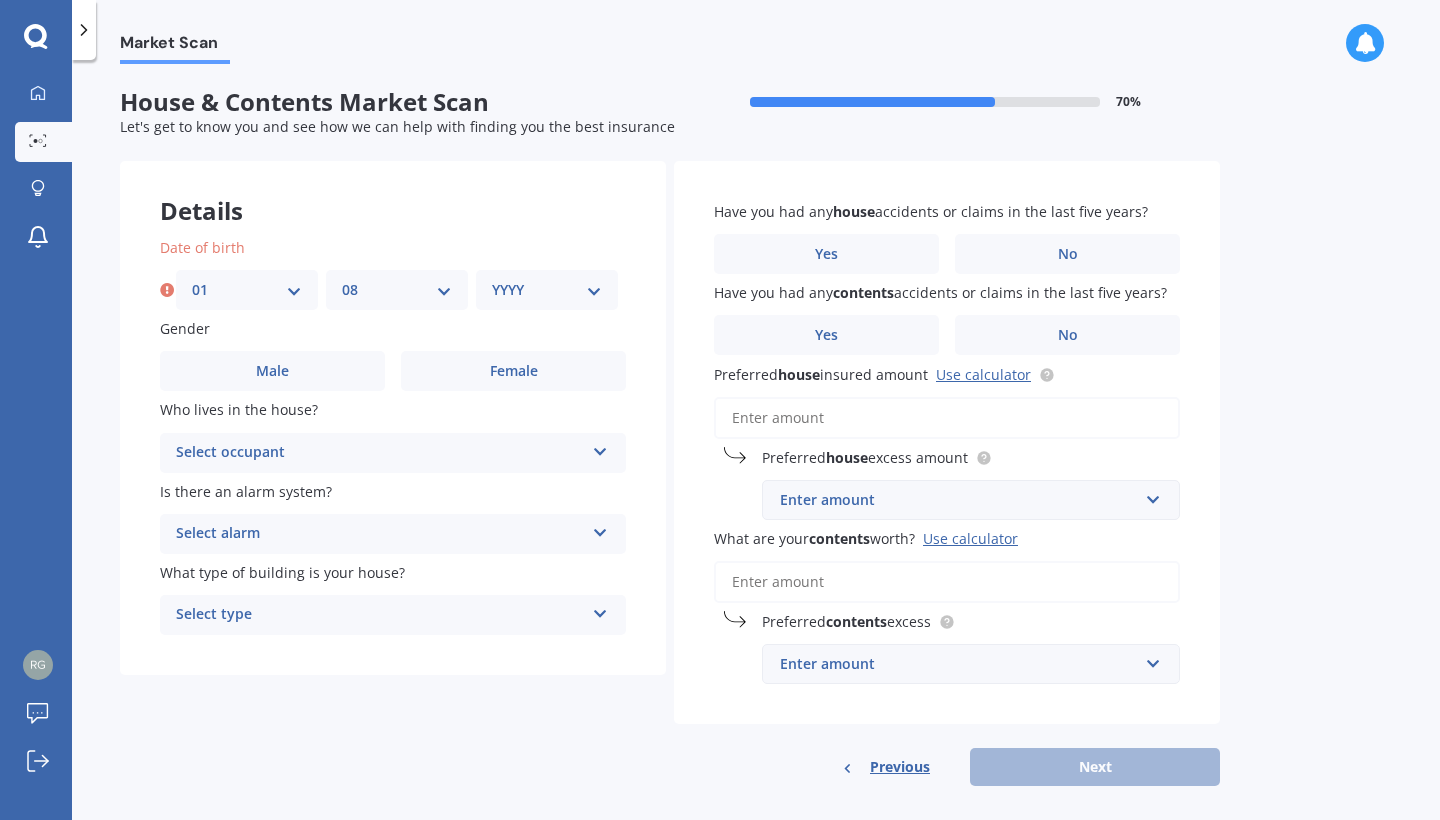 click on "YYYY 2009 2008 2007 2006 2005 2004 2003 2002 2001 2000 1999 1998 1997 1996 1995 1994 1993 1992 1991 1990 1989 1988 1987 1986 1985 1984 1983 1982 1981 1980 1979 1978 1977 1976 1975 1974 1973 1972 1971 1970 1969 1968 1967 1966 1965 1964 1963 1962 1961 1960 1959 1958 1957 1956 1955 1954 1953 1952 1951 1950 1949 1948 1947 1946 1945 1944 1943 1942 1941 1940 1939 1938 1937 1936 1935 1934 1933 1932 1931 1930 1929 1928 1927 1926 1925 1924 1923 1922 1921 1920 1919 1918 1917 1916 1915 1914 1913 1912 1911 1910" at bounding box center (547, 290) 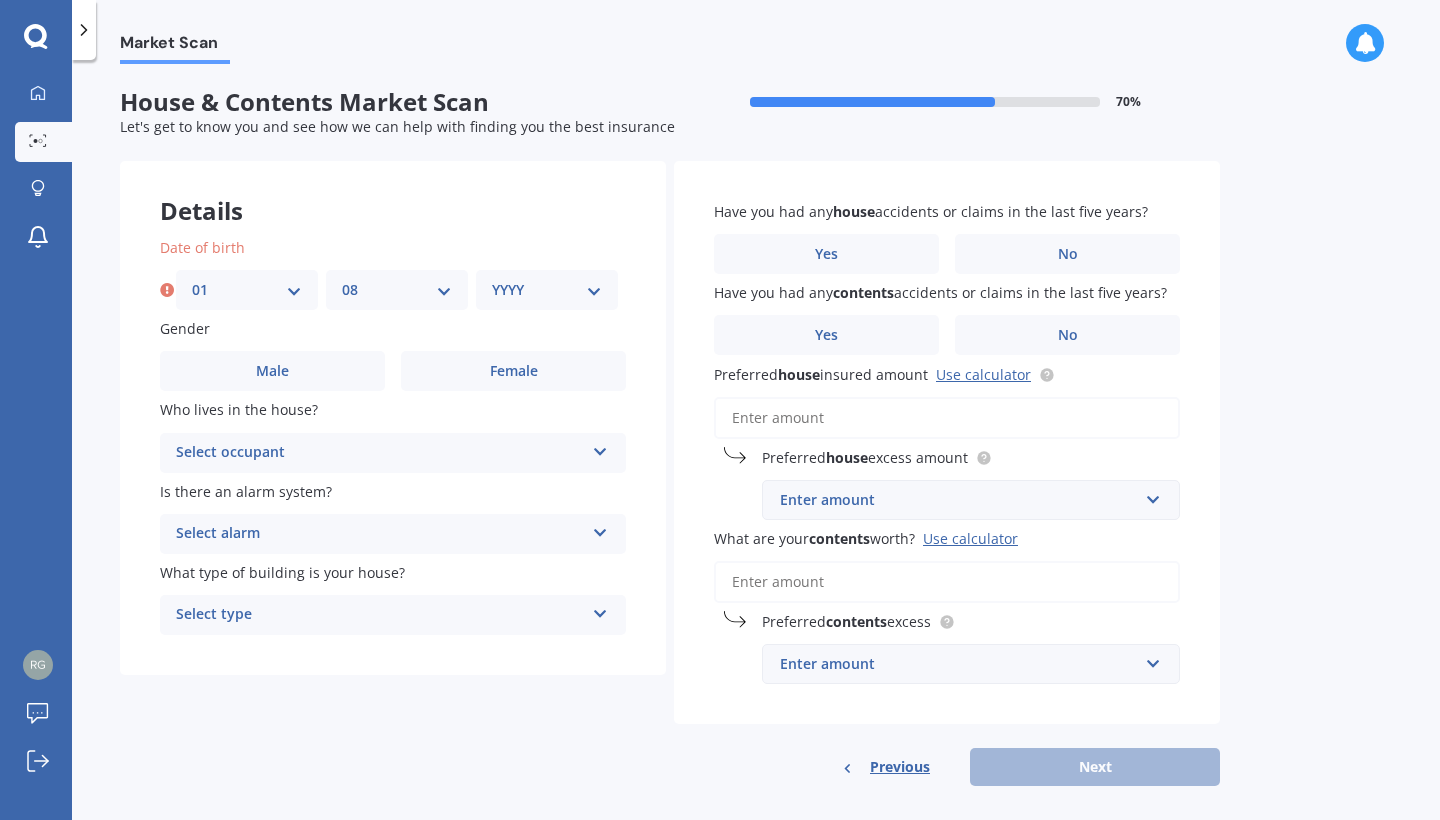 select on "1976" 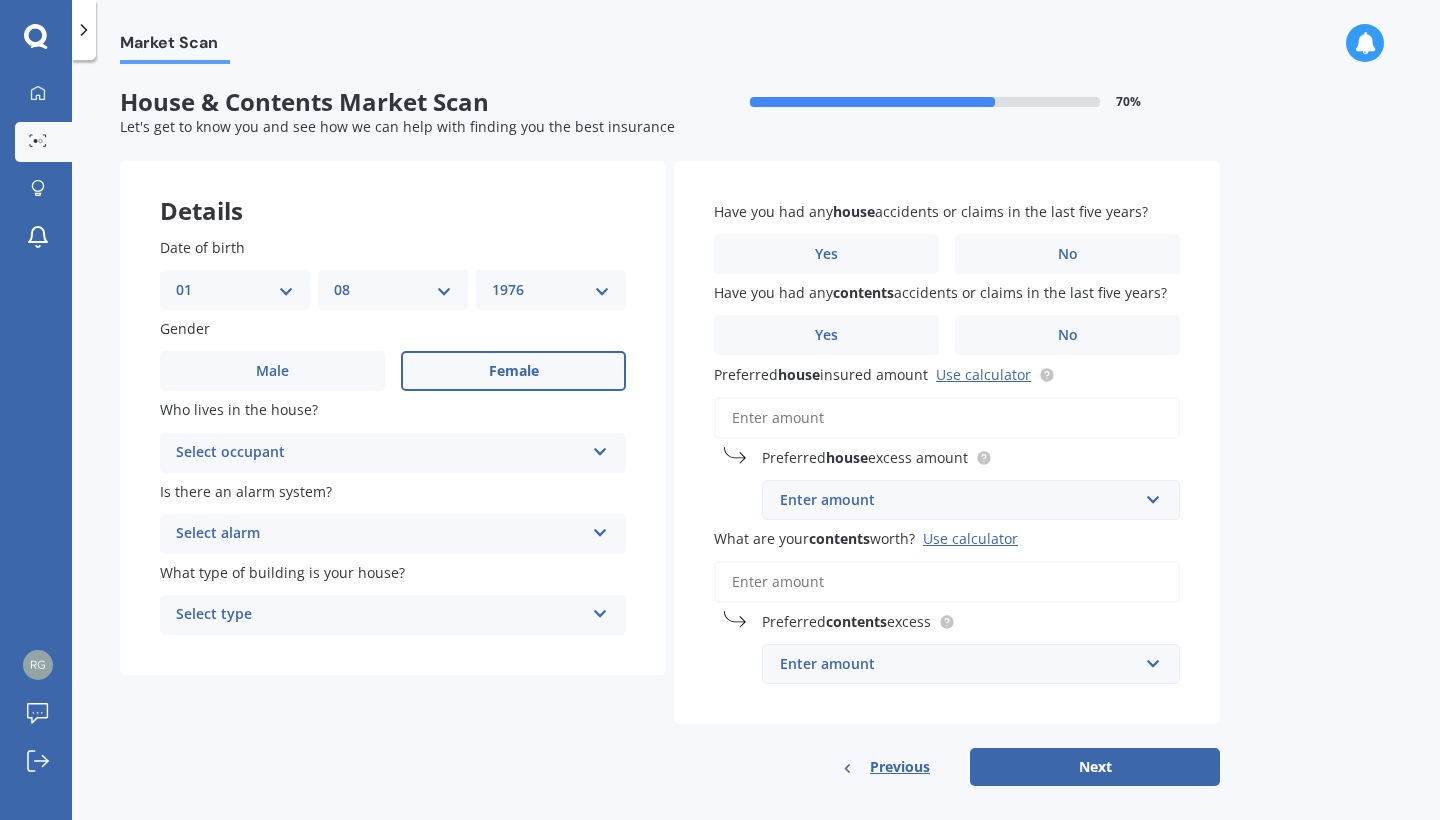 click on "Female" at bounding box center (513, 371) 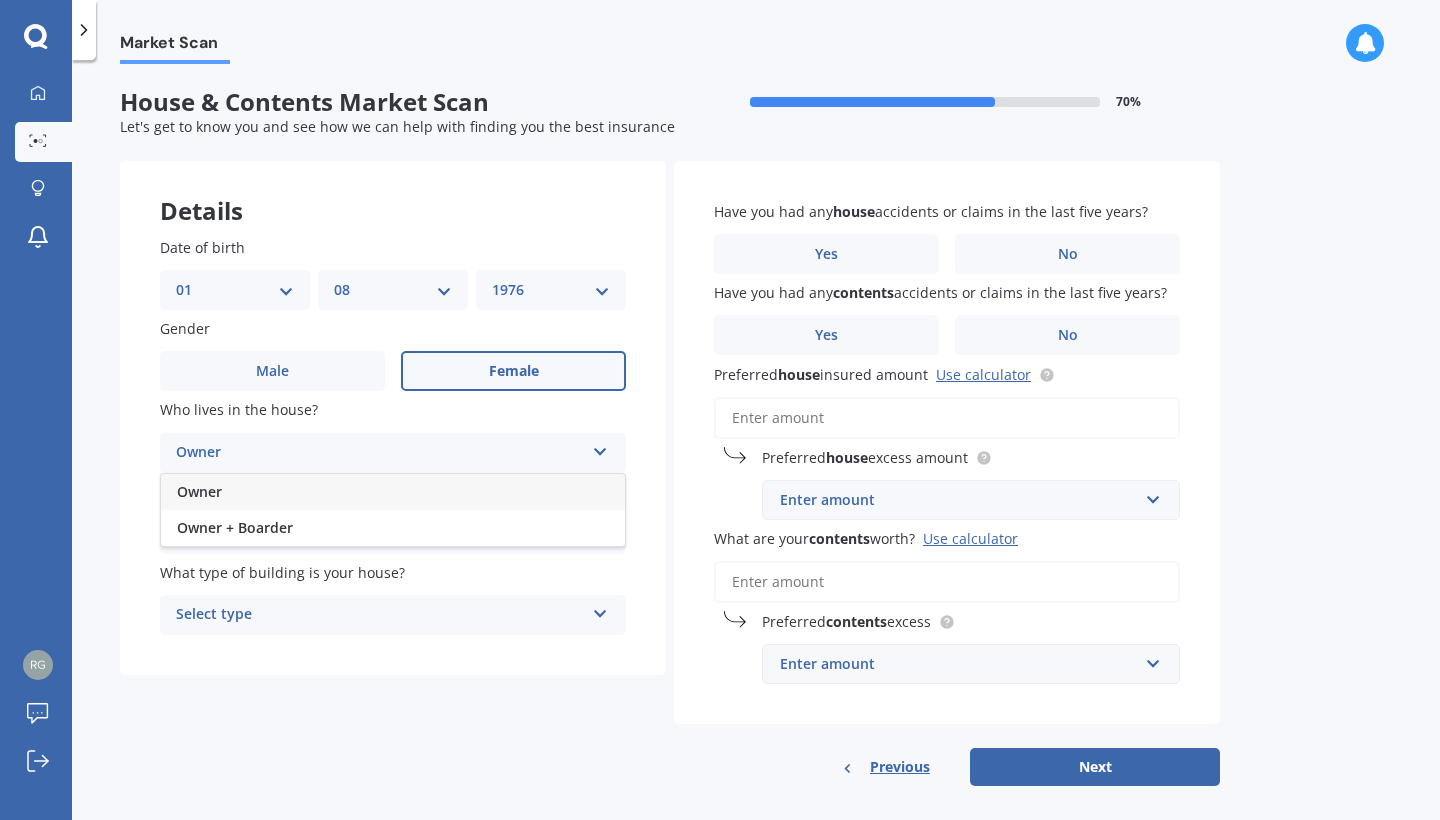 click on "Owner" at bounding box center [393, 492] 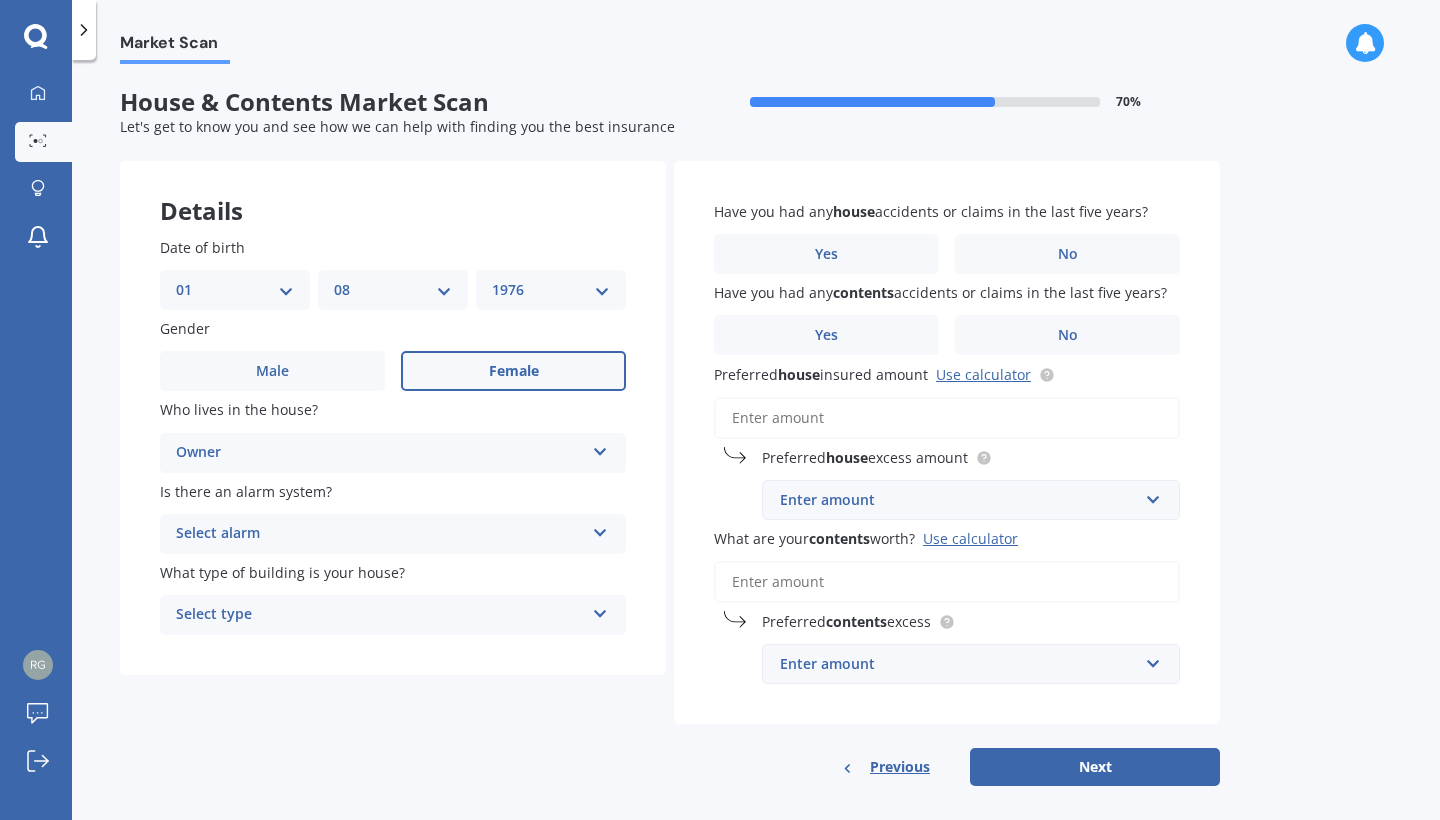 click on "Select alarm" at bounding box center [380, 534] 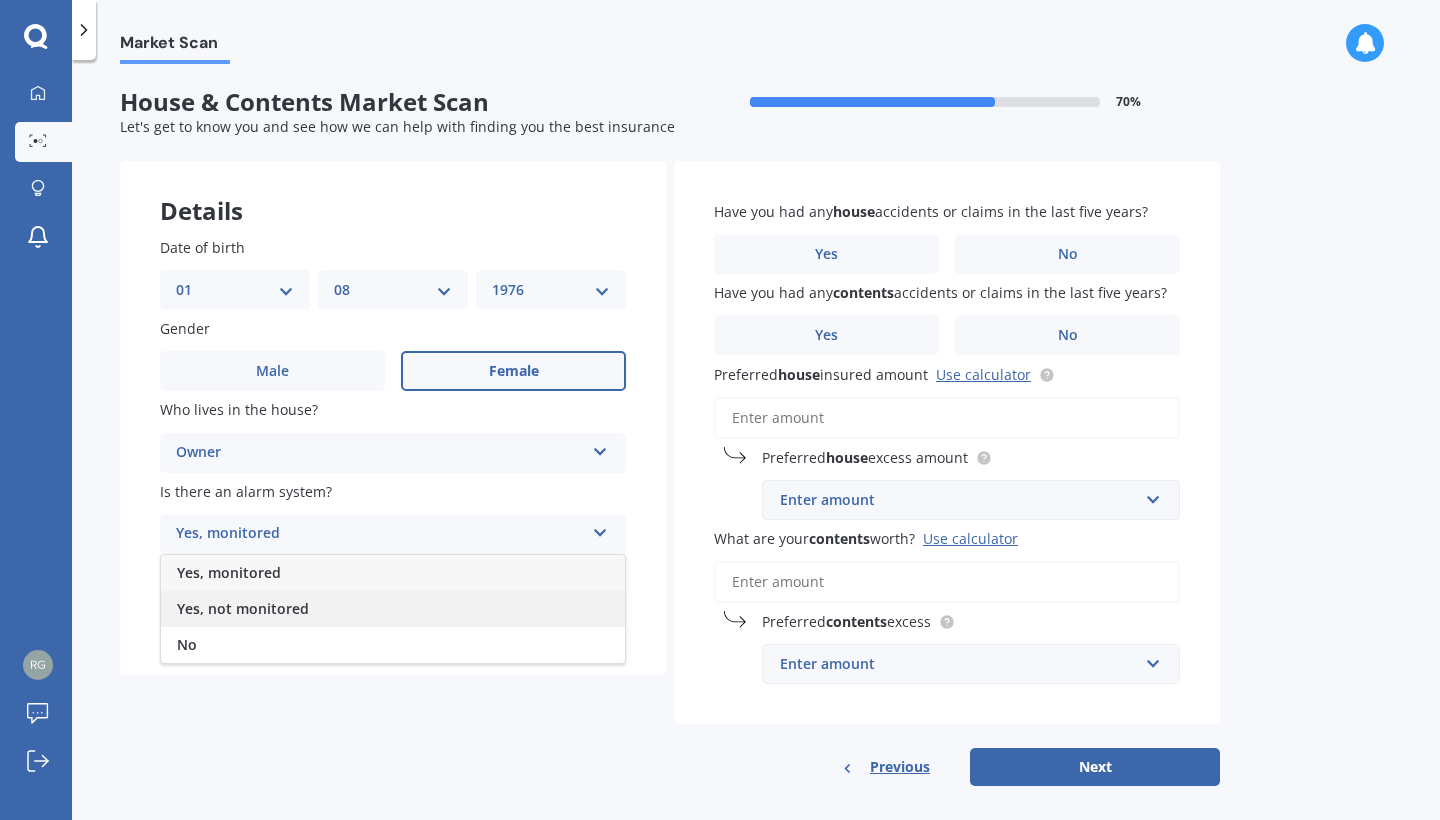 click on "Yes, not monitored" at bounding box center (393, 609) 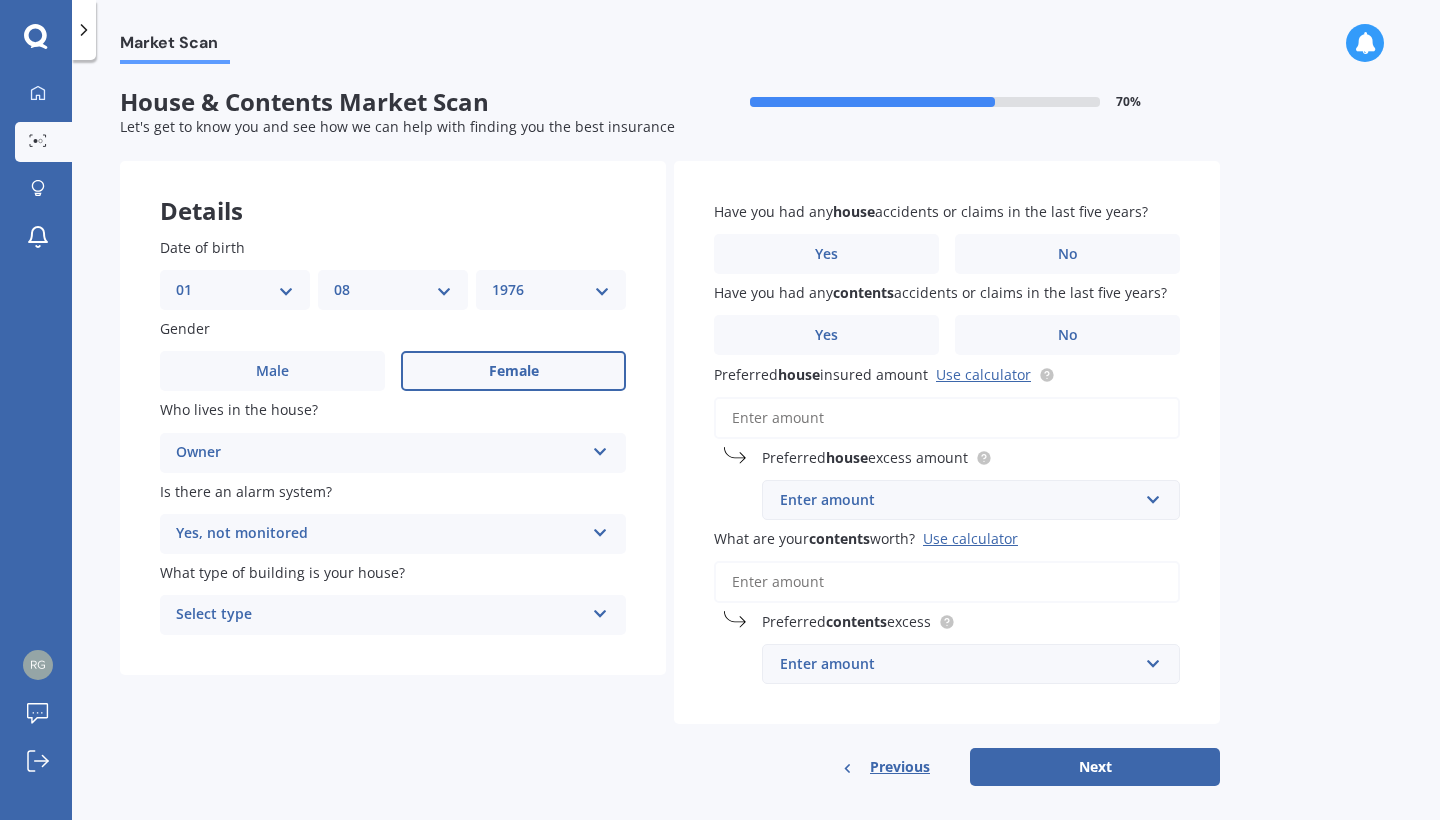 click on "Select type" at bounding box center [380, 615] 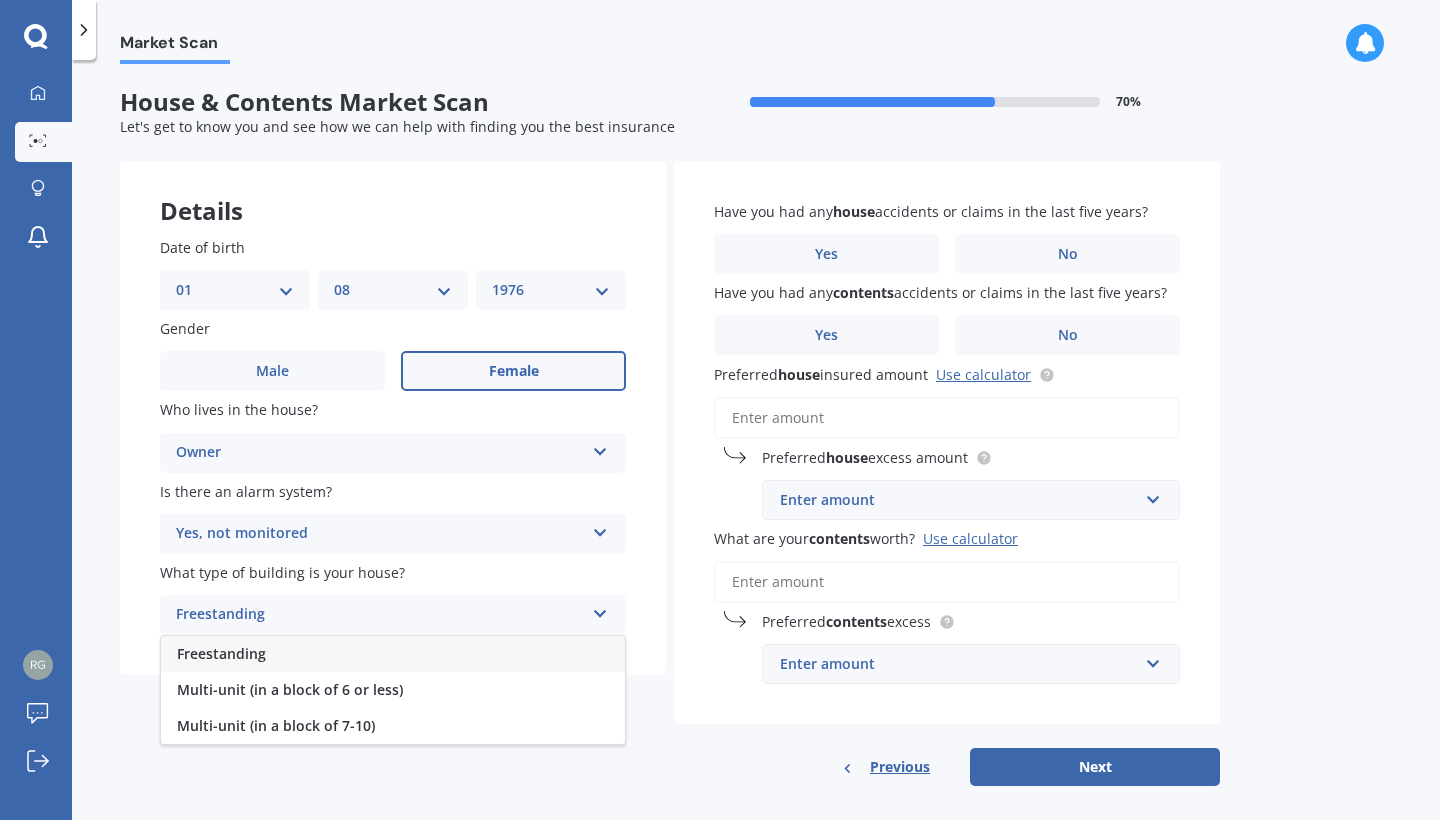 click on "Freestanding" at bounding box center [393, 654] 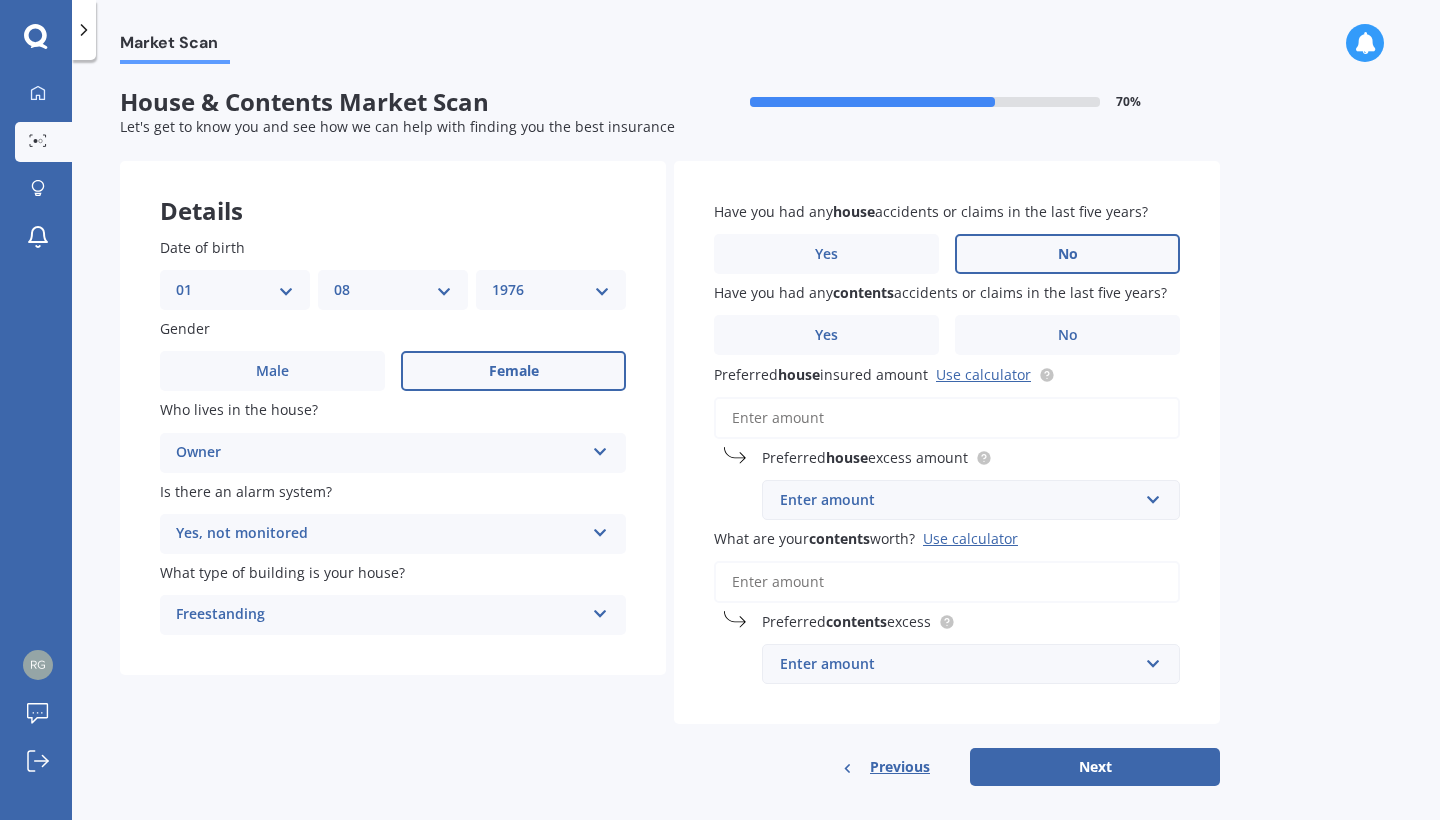 click on "No" at bounding box center [1068, 254] 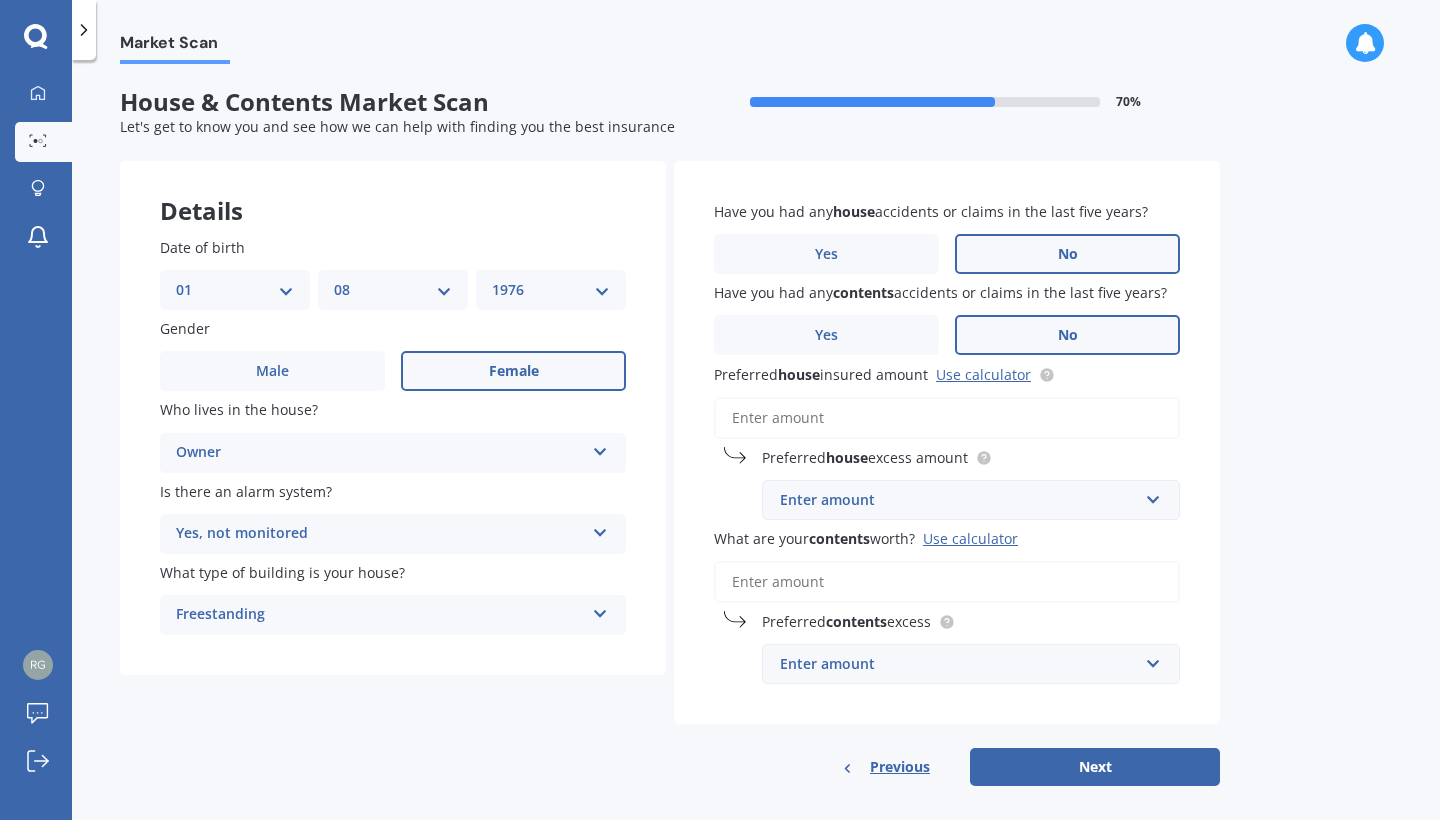 click on "No" at bounding box center (1068, 335) 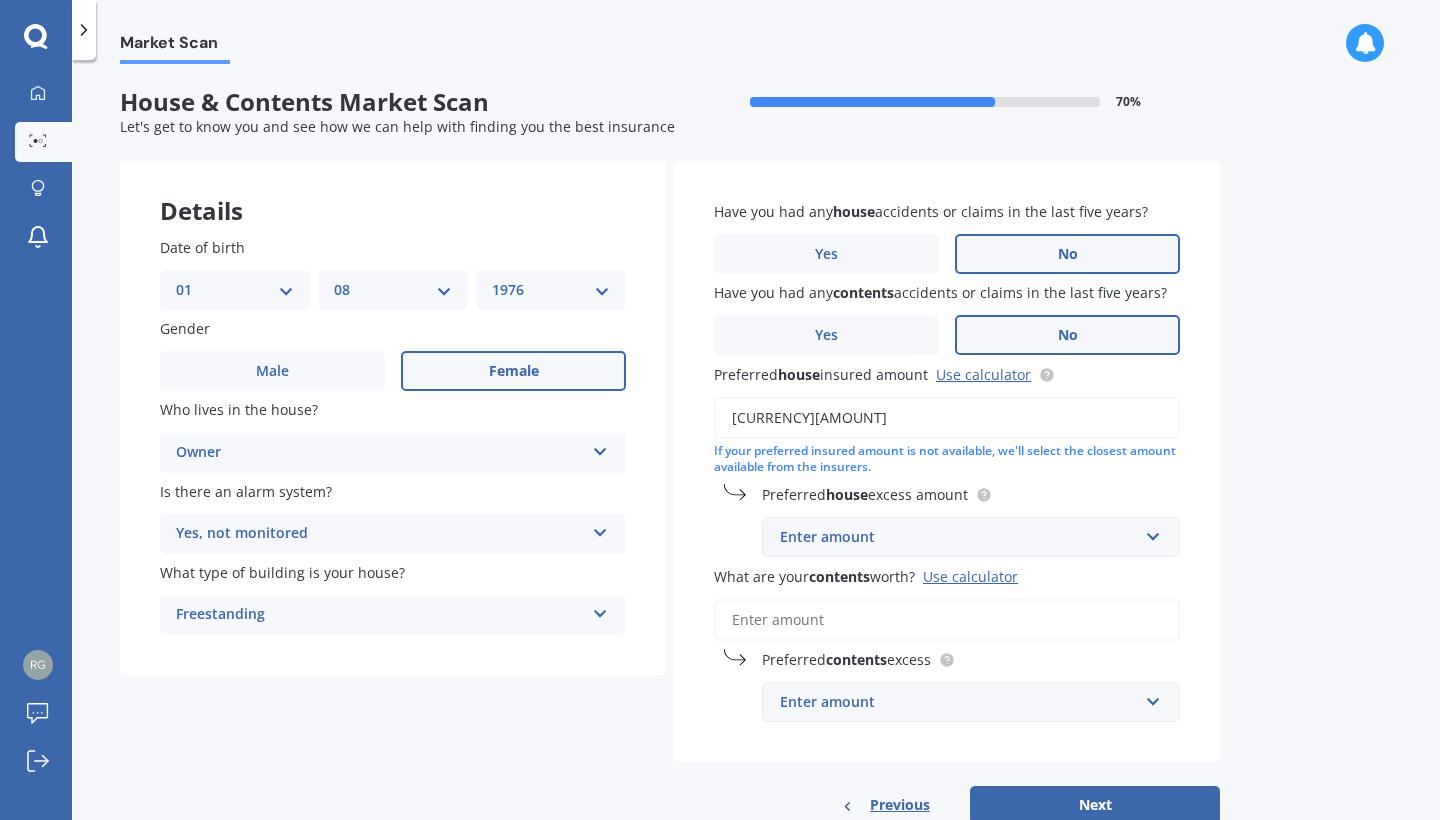 type on "$1,500,000" 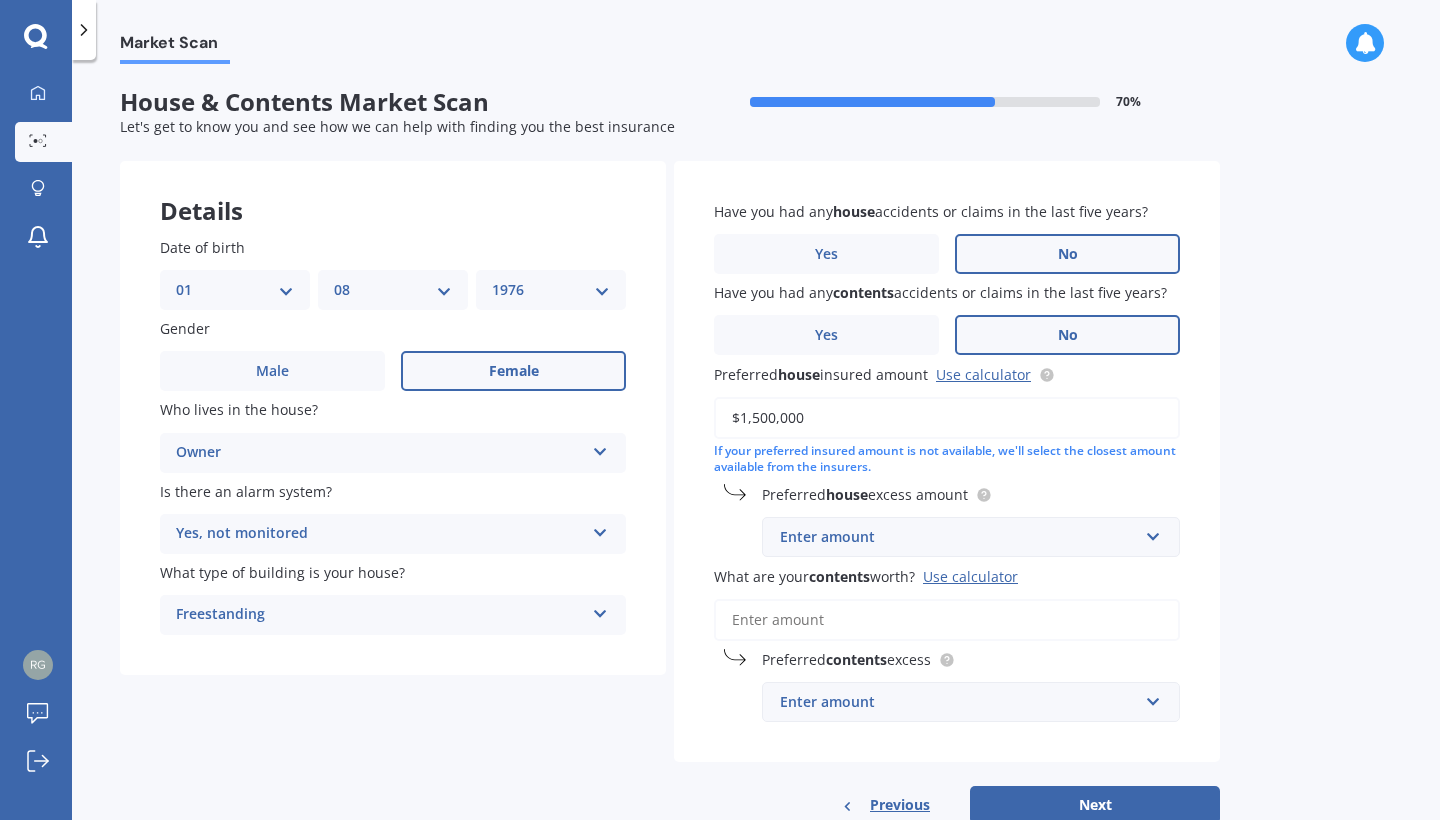 click on "Enter amount" at bounding box center [959, 537] 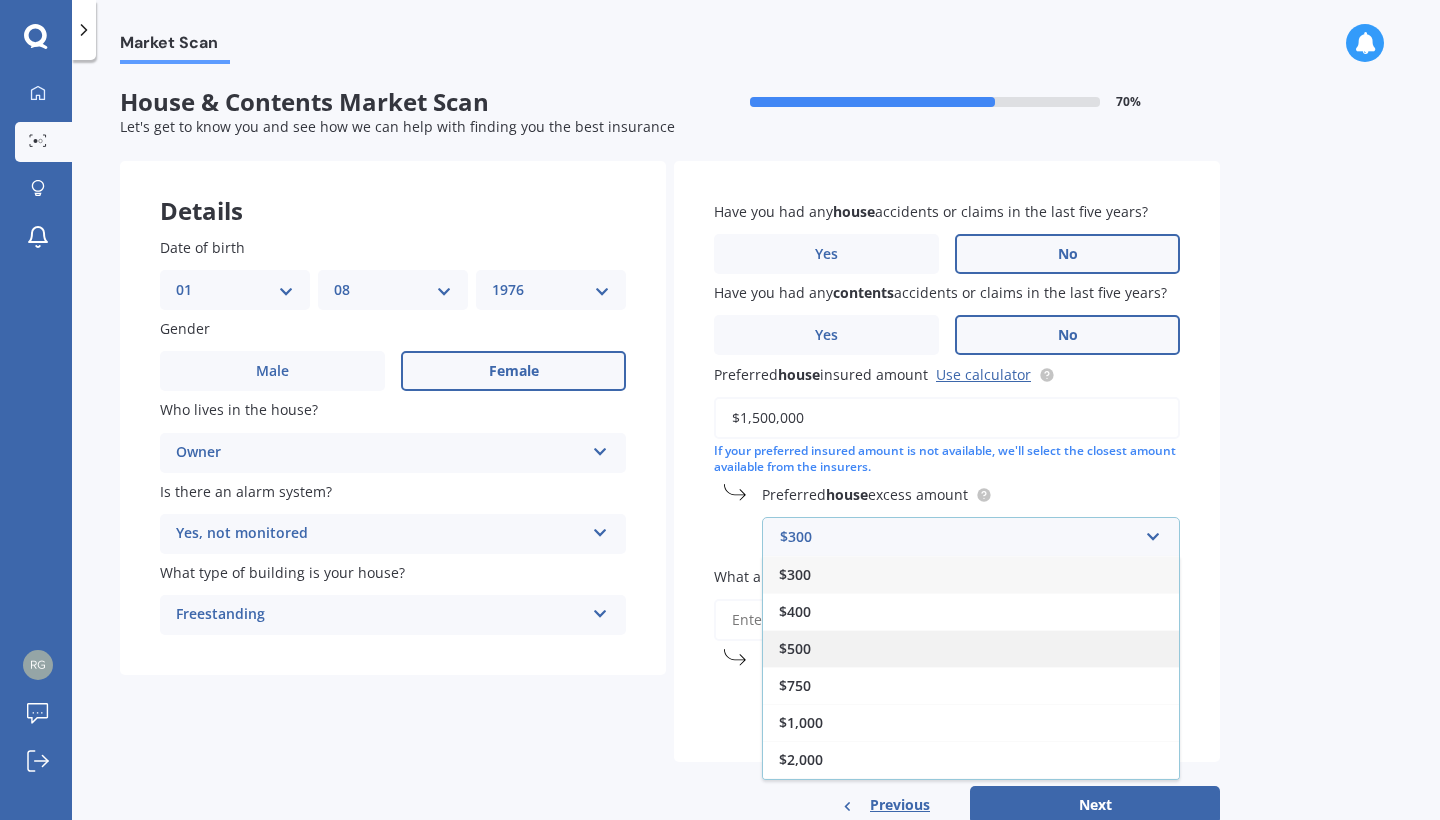 click on "$500" at bounding box center (795, 648) 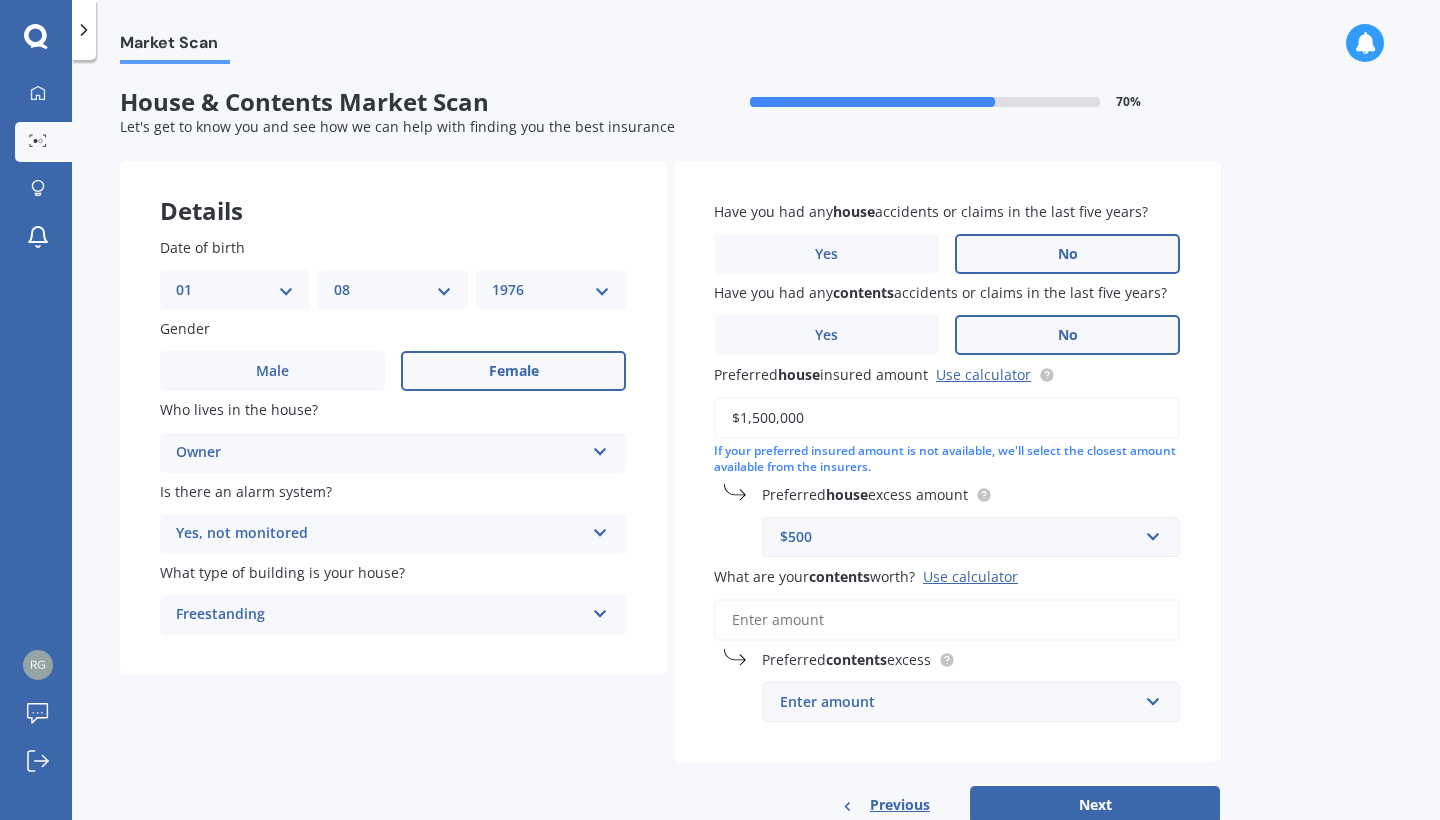 click on "What are your  contents  worth? Use calculator" at bounding box center [947, 620] 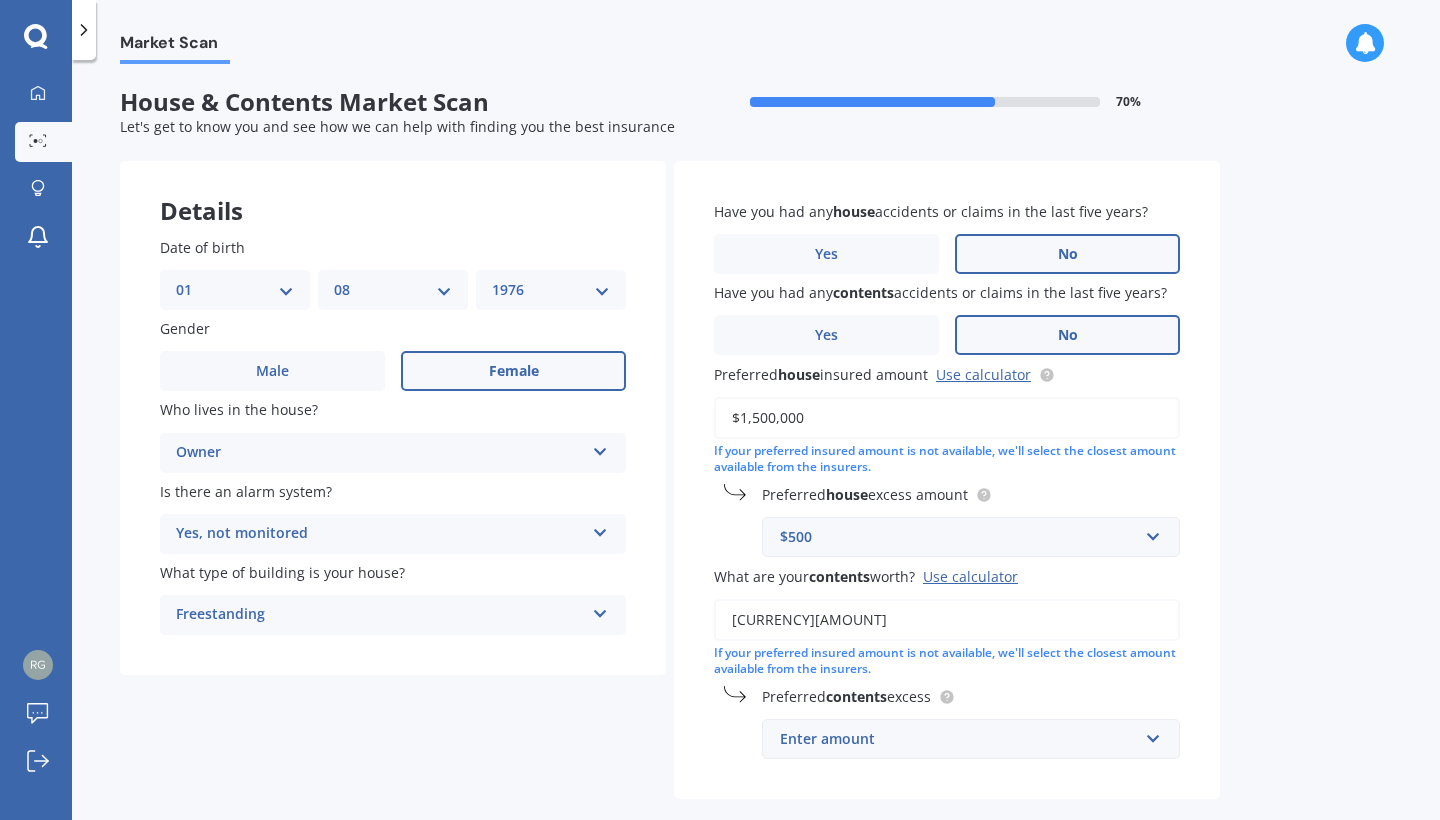 type on "$105,000" 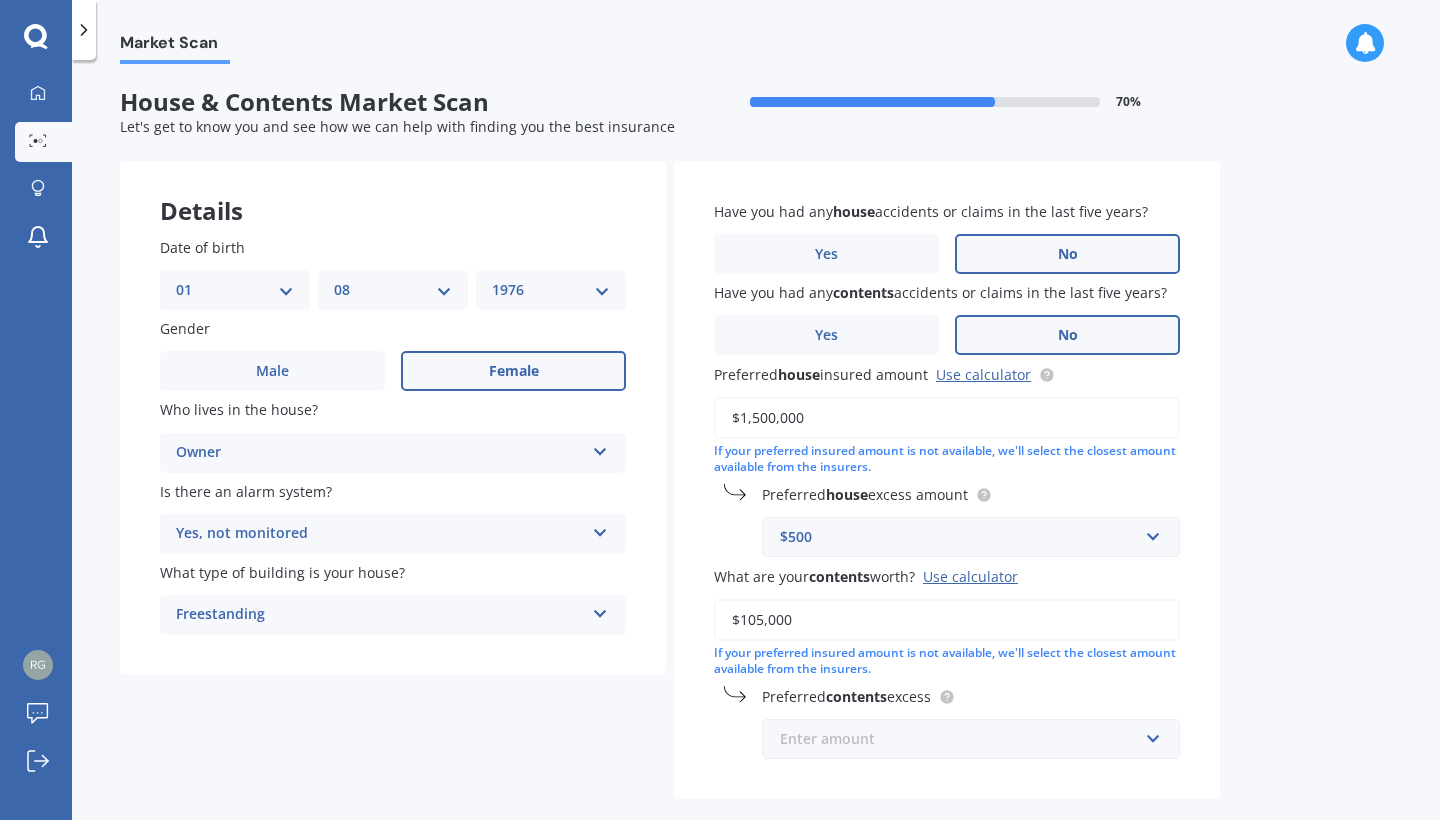 click at bounding box center [964, 739] 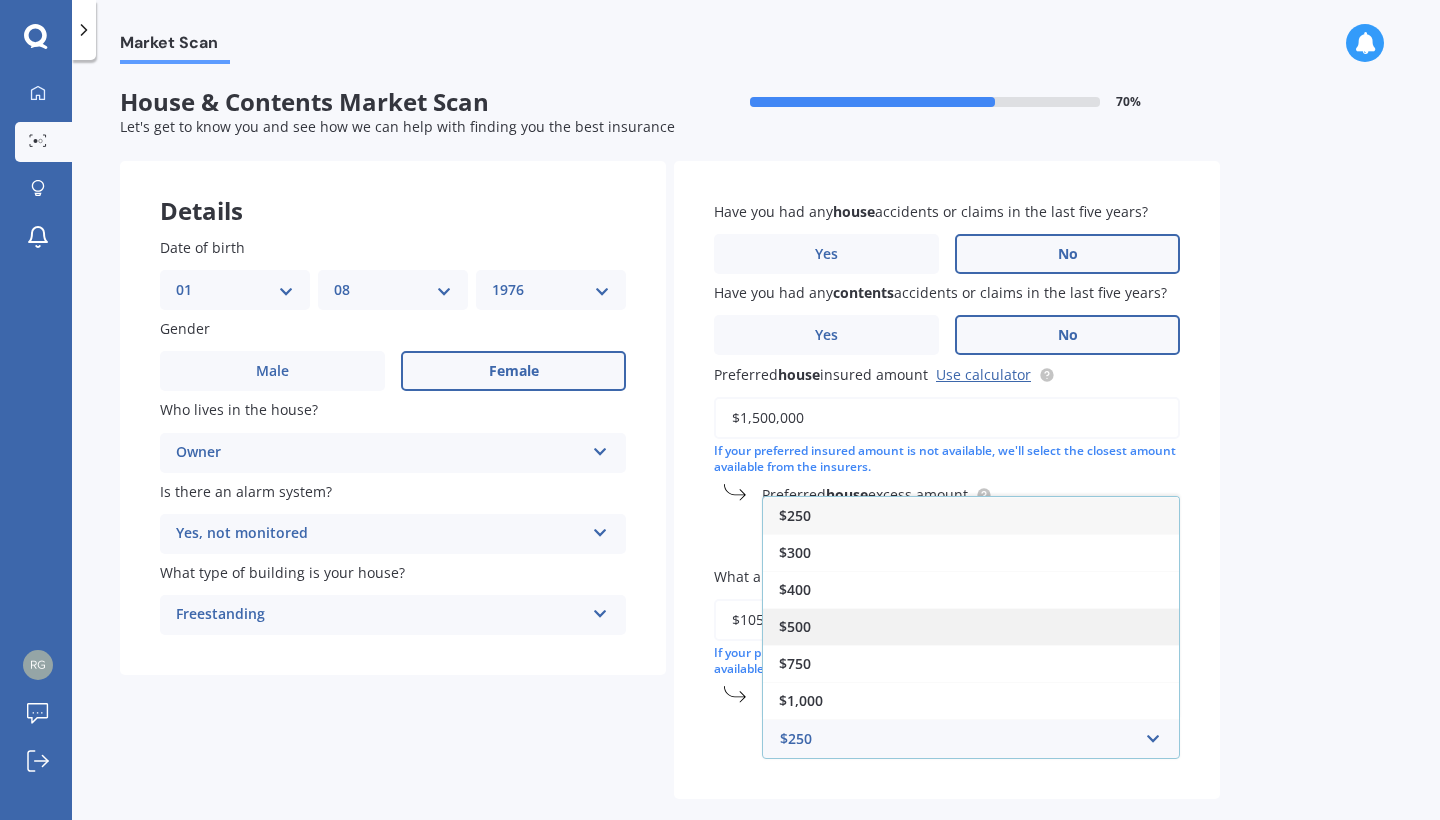 click on "$500" at bounding box center (971, 626) 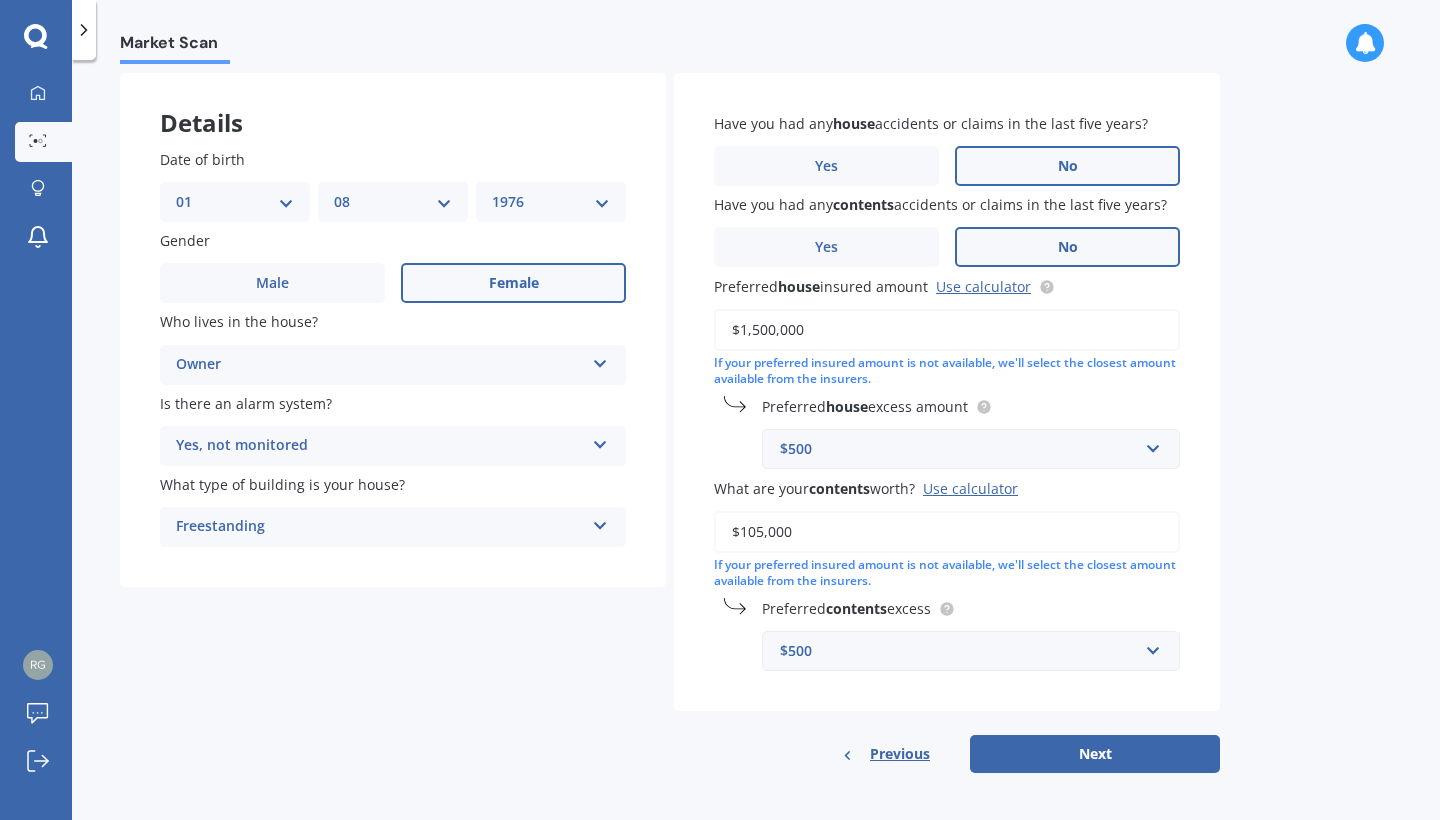 scroll, scrollTop: 86, scrollLeft: 0, axis: vertical 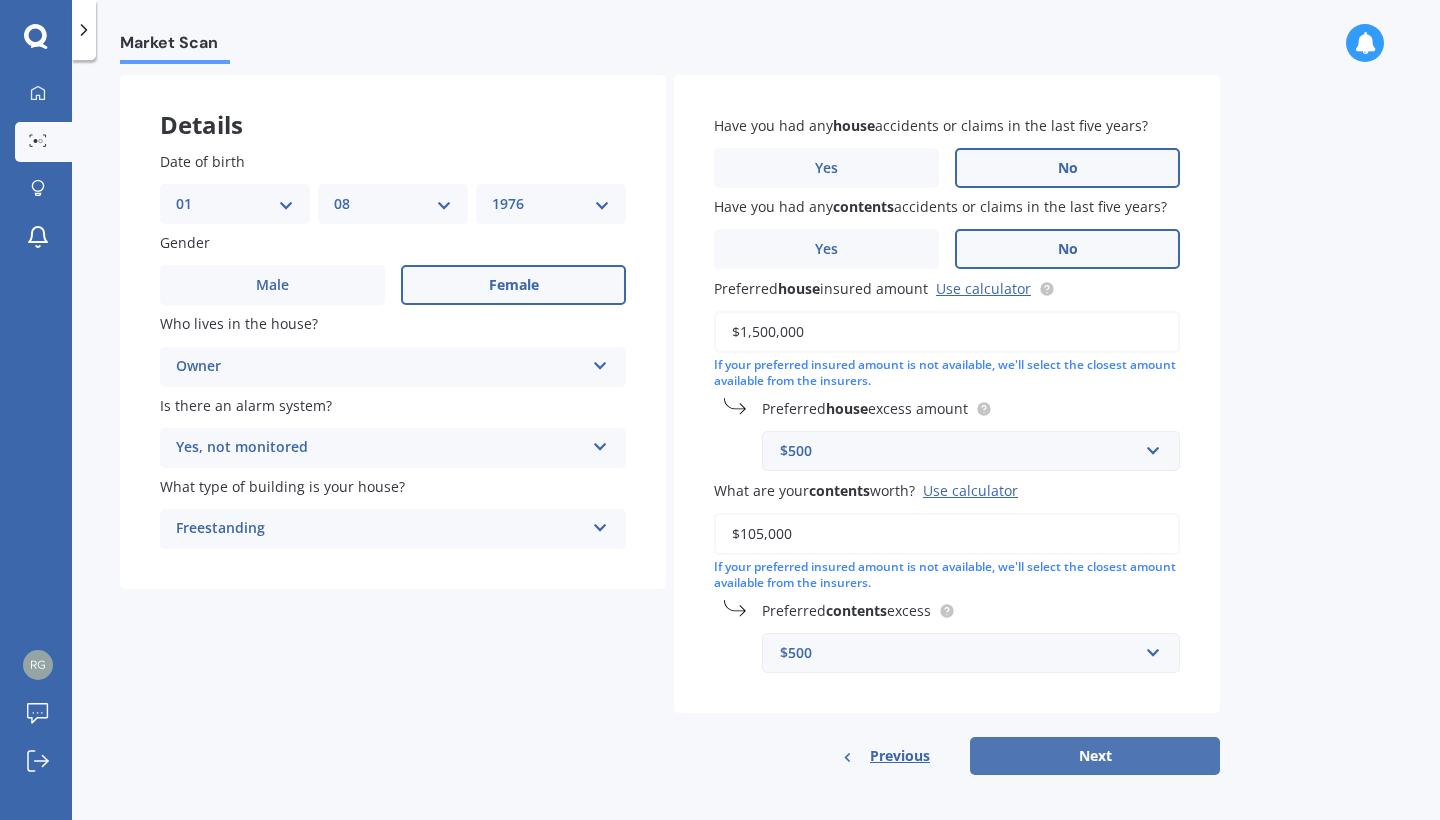 click on "Next" at bounding box center [1095, 756] 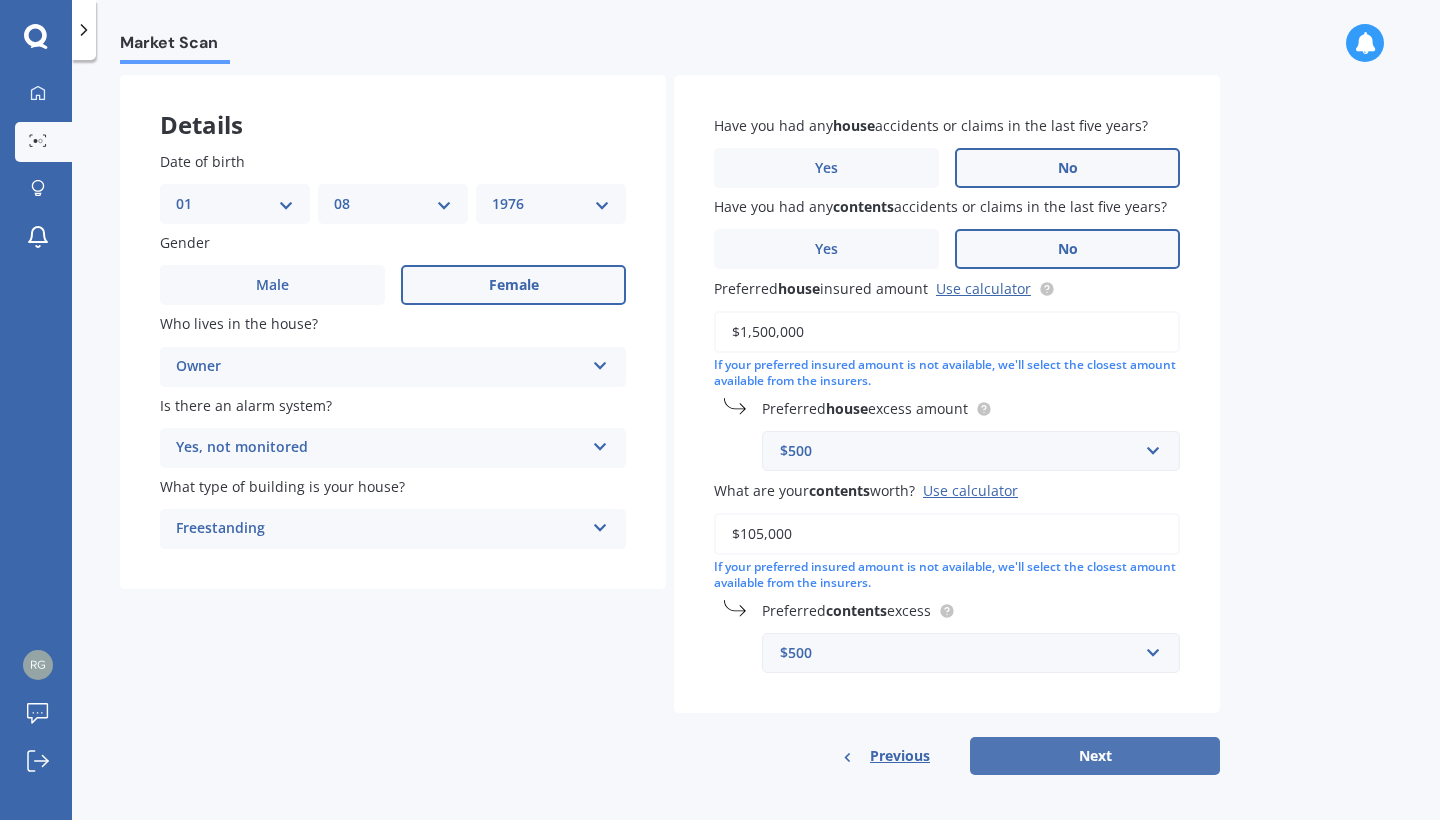 select on "01" 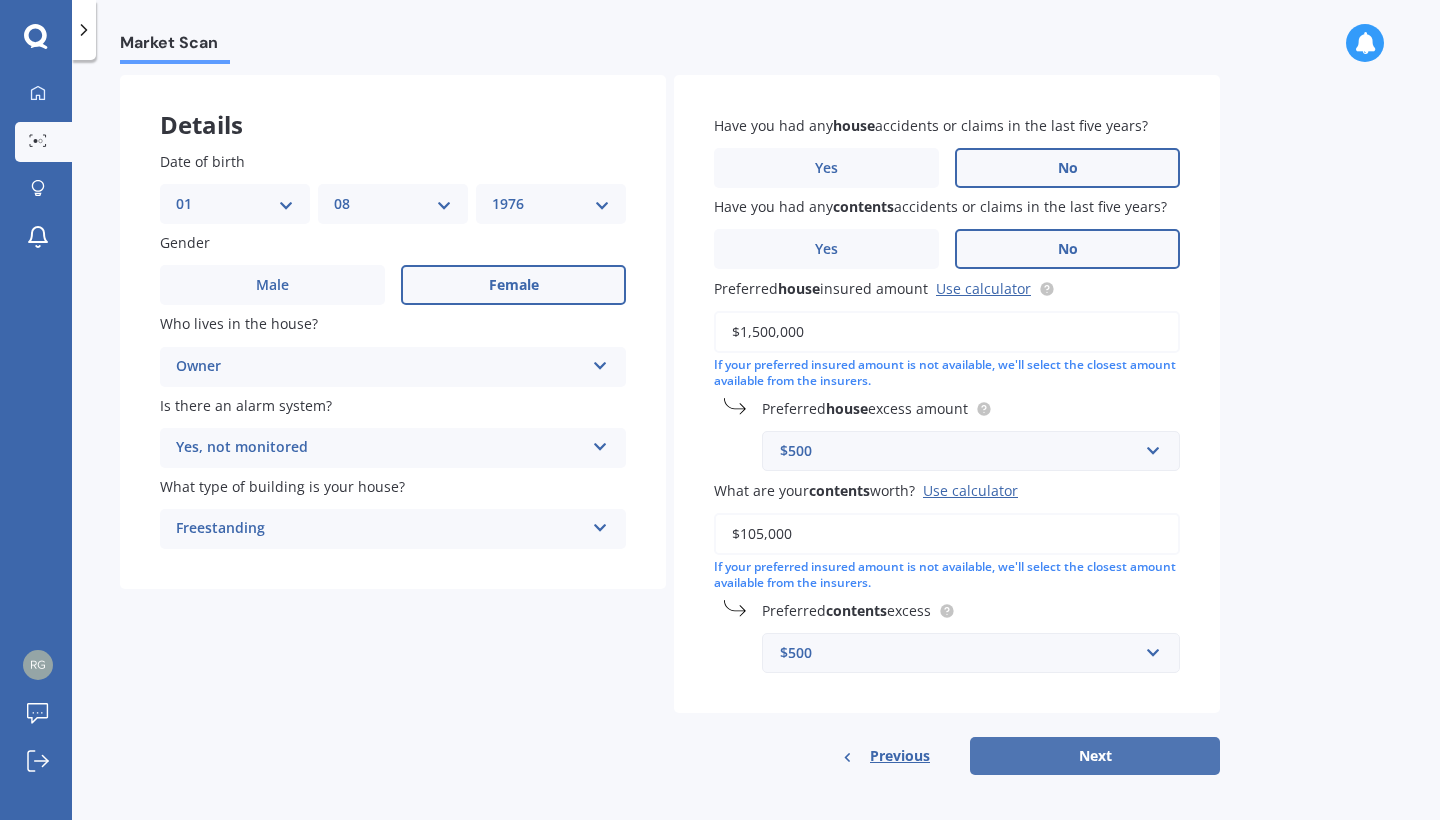 select on "08" 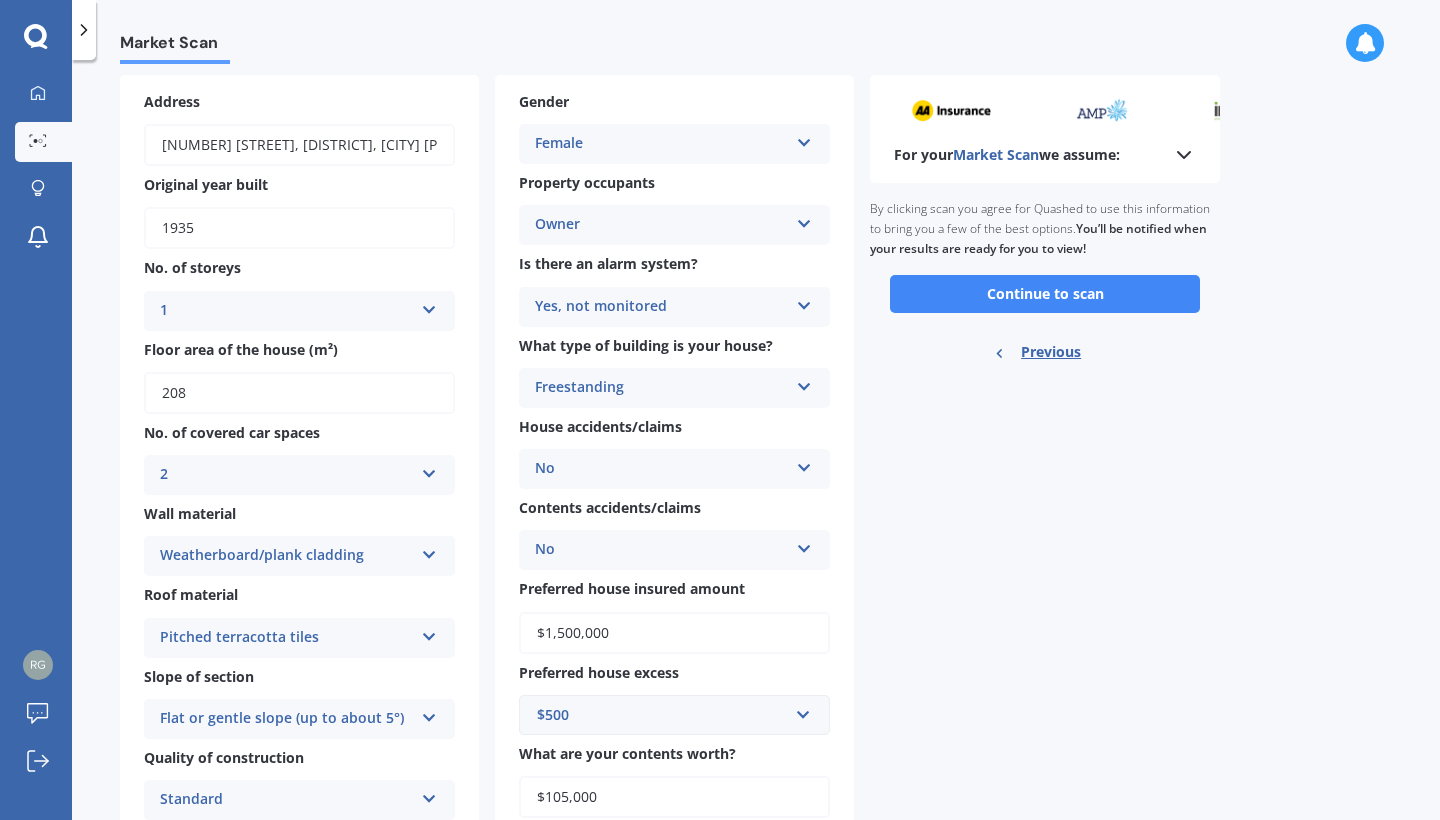 scroll, scrollTop: 0, scrollLeft: 0, axis: both 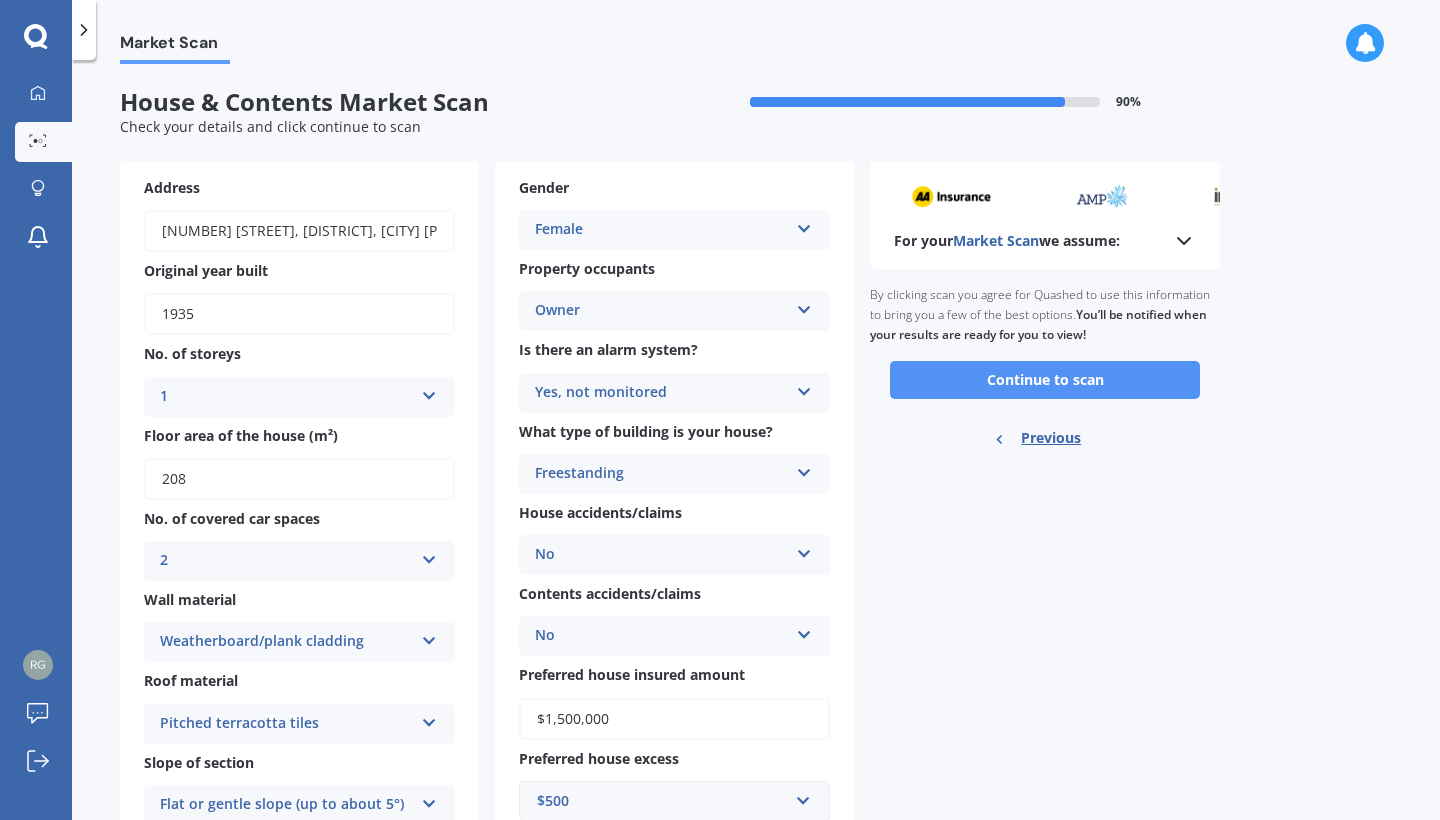 click on "Continue to scan" at bounding box center [1045, 380] 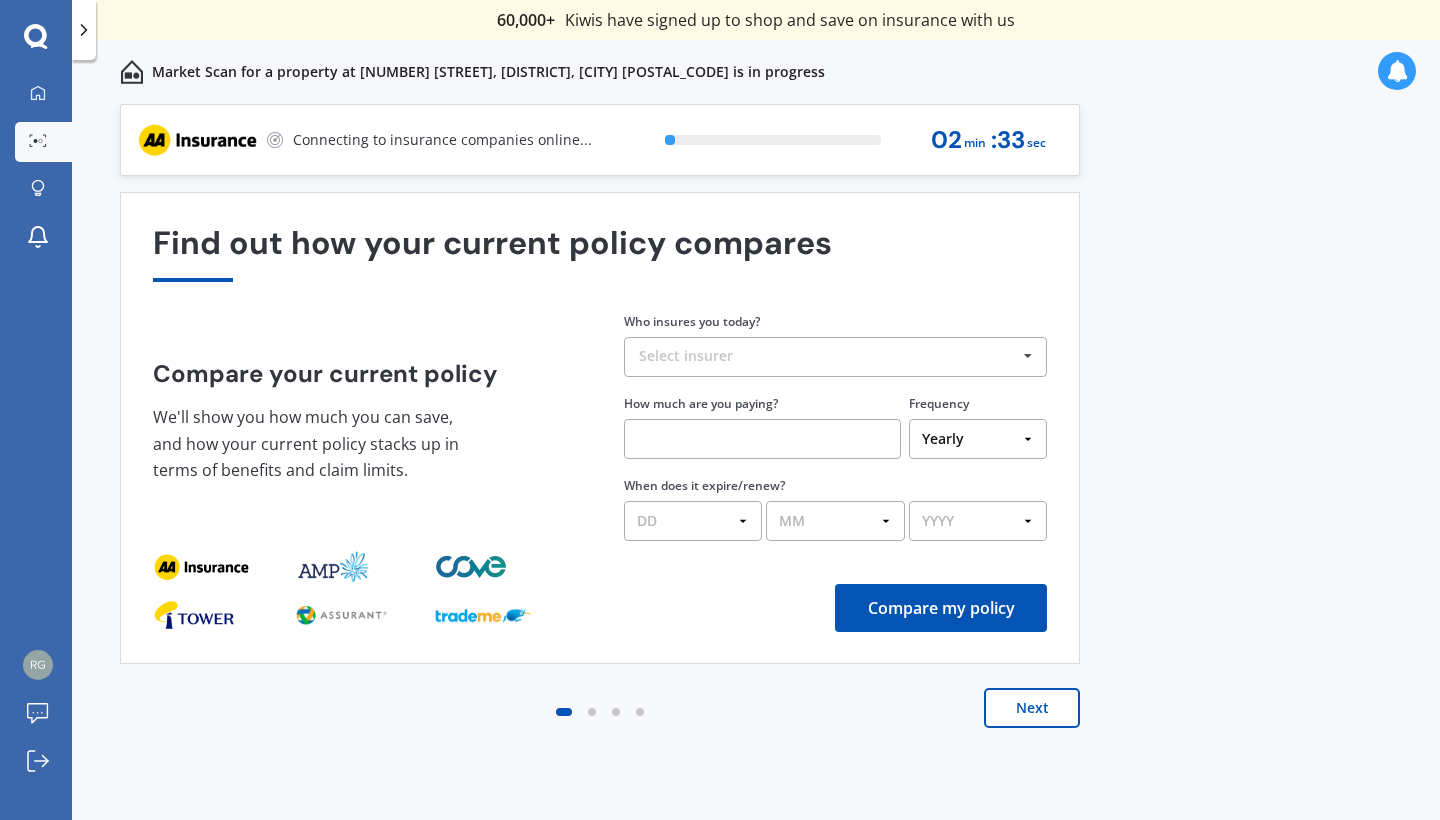 click on "Select insurer" at bounding box center (828, 356) 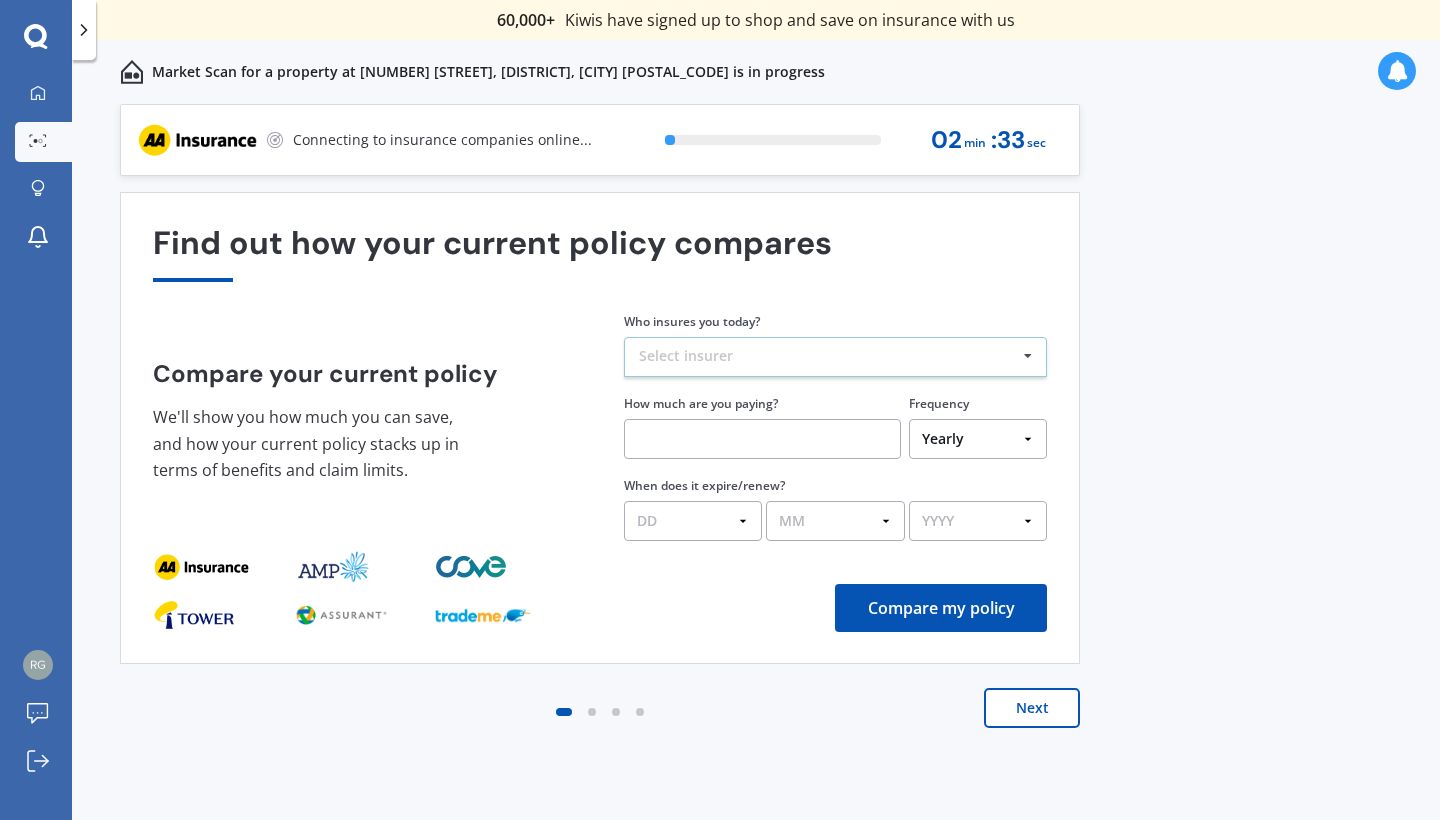 click on "Select insurer" at bounding box center (828, 356) 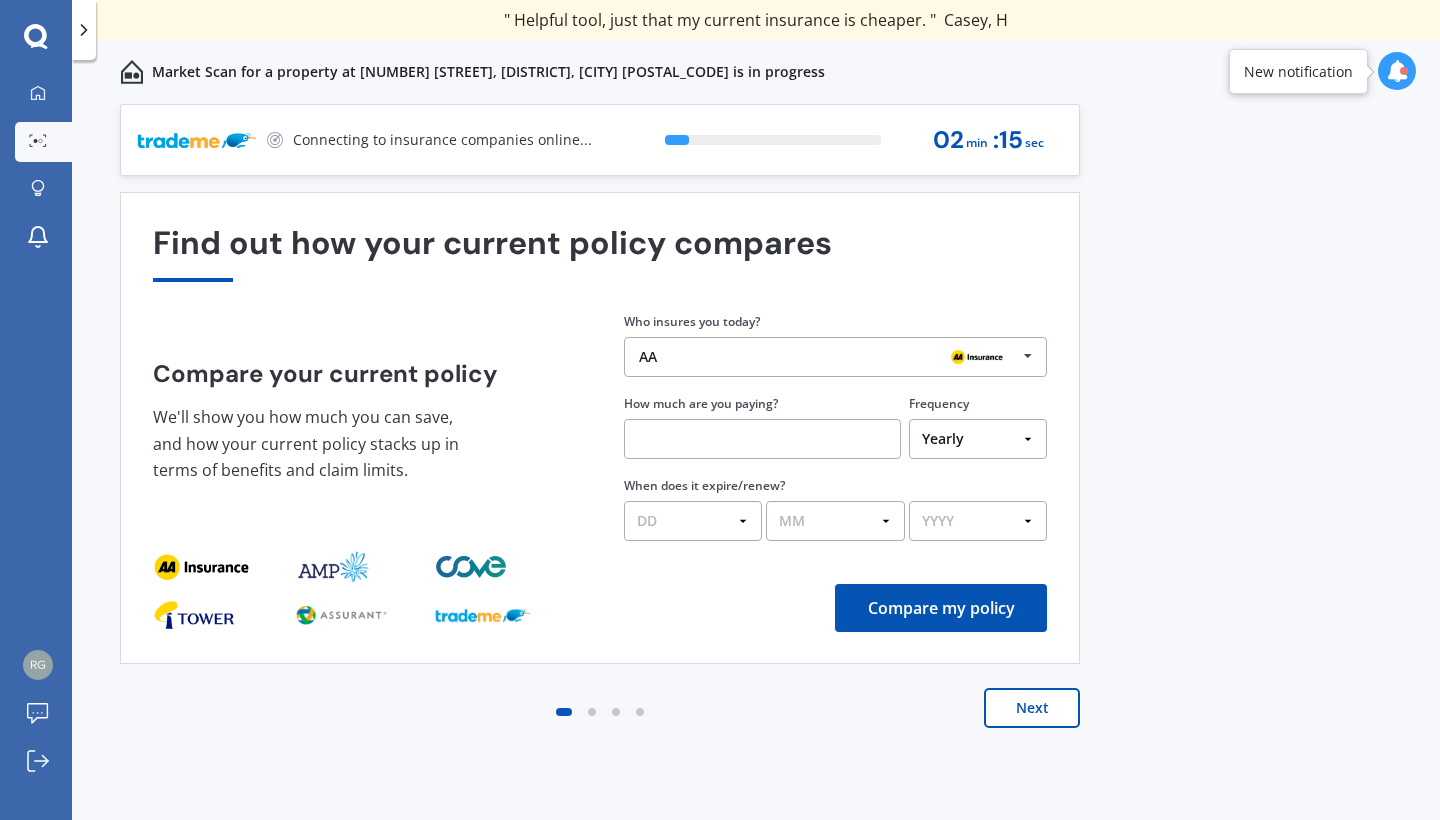 click at bounding box center (1028, 356) 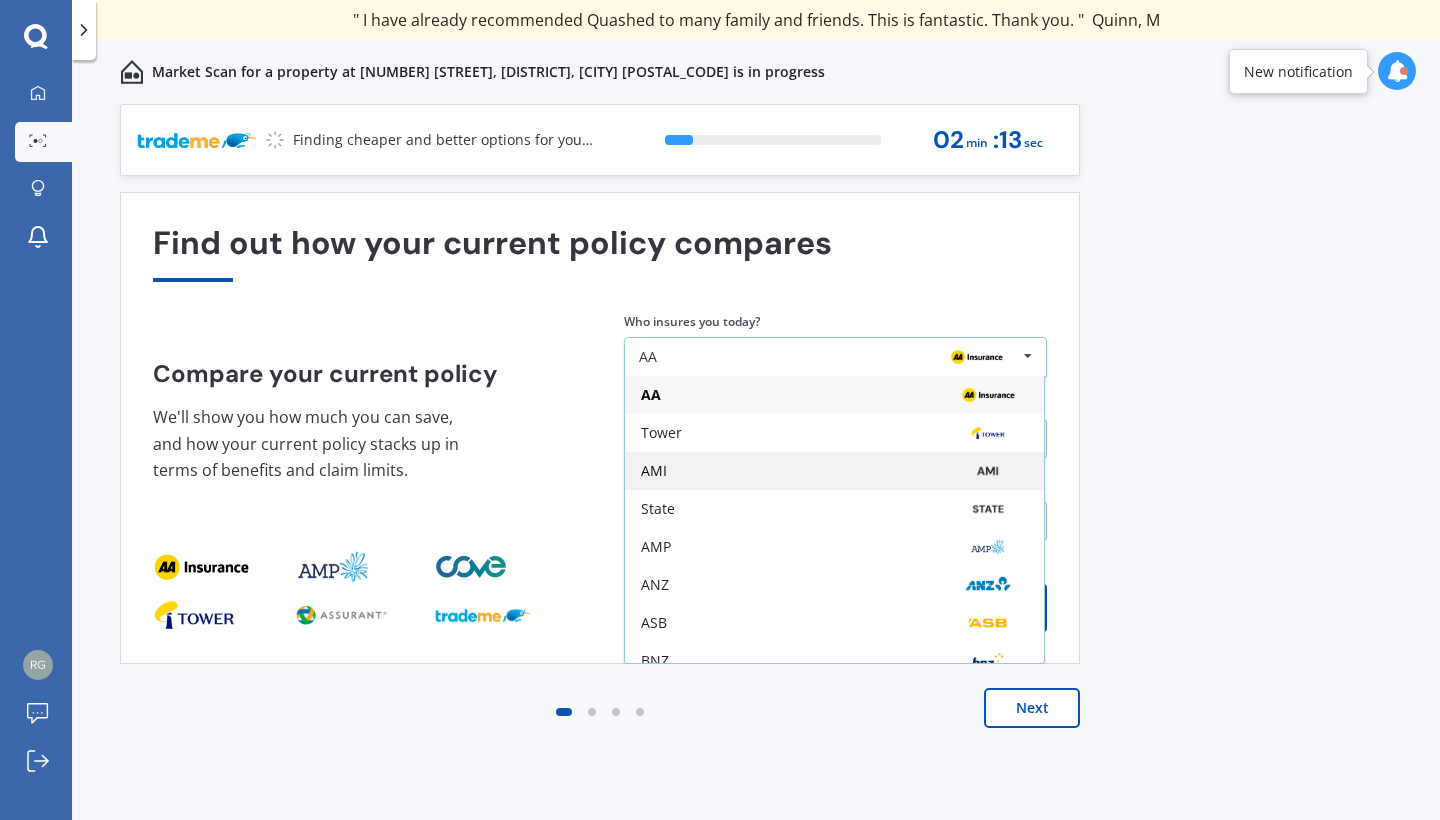 click at bounding box center (987, 471) 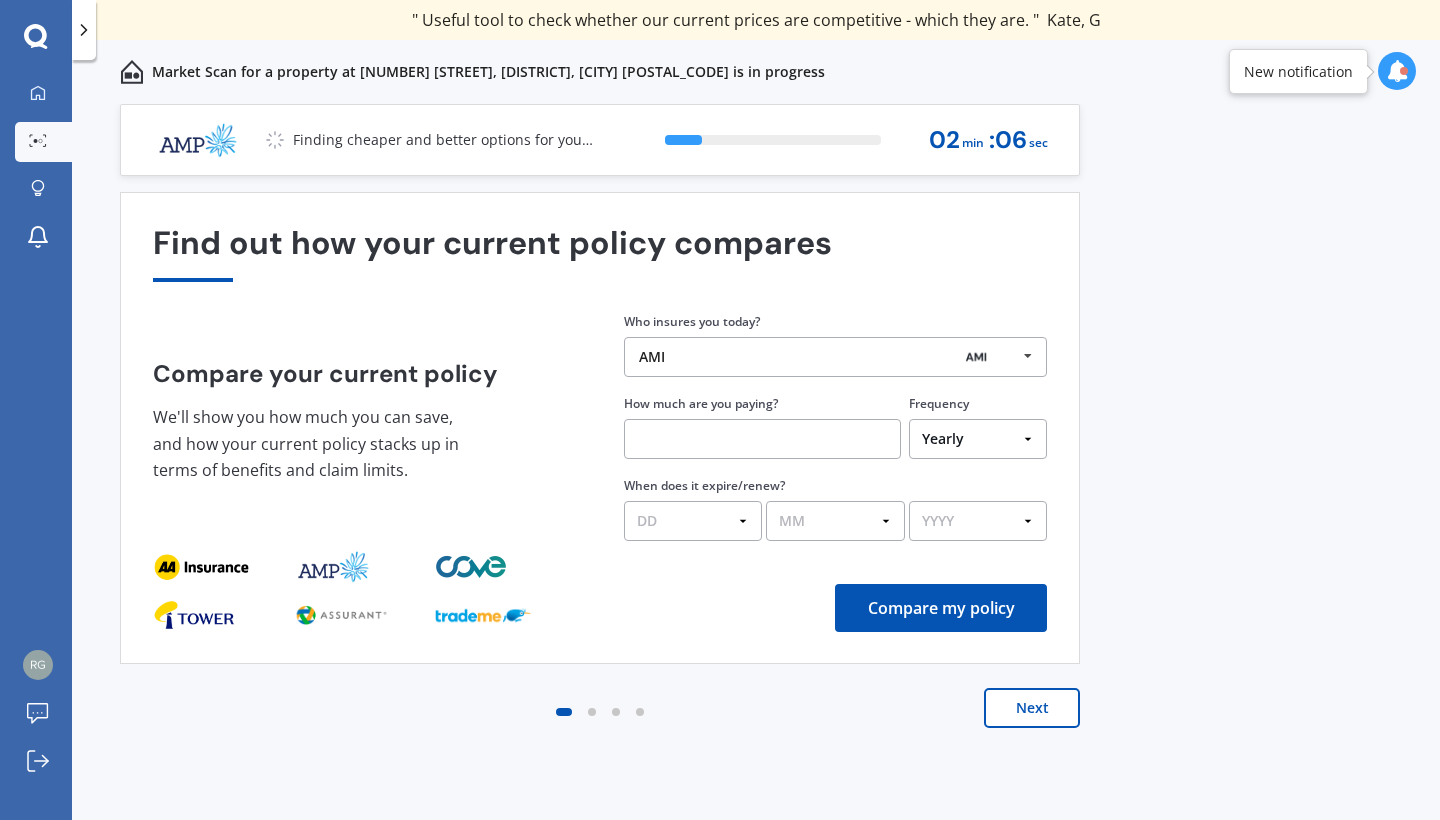 select on "Monthly" 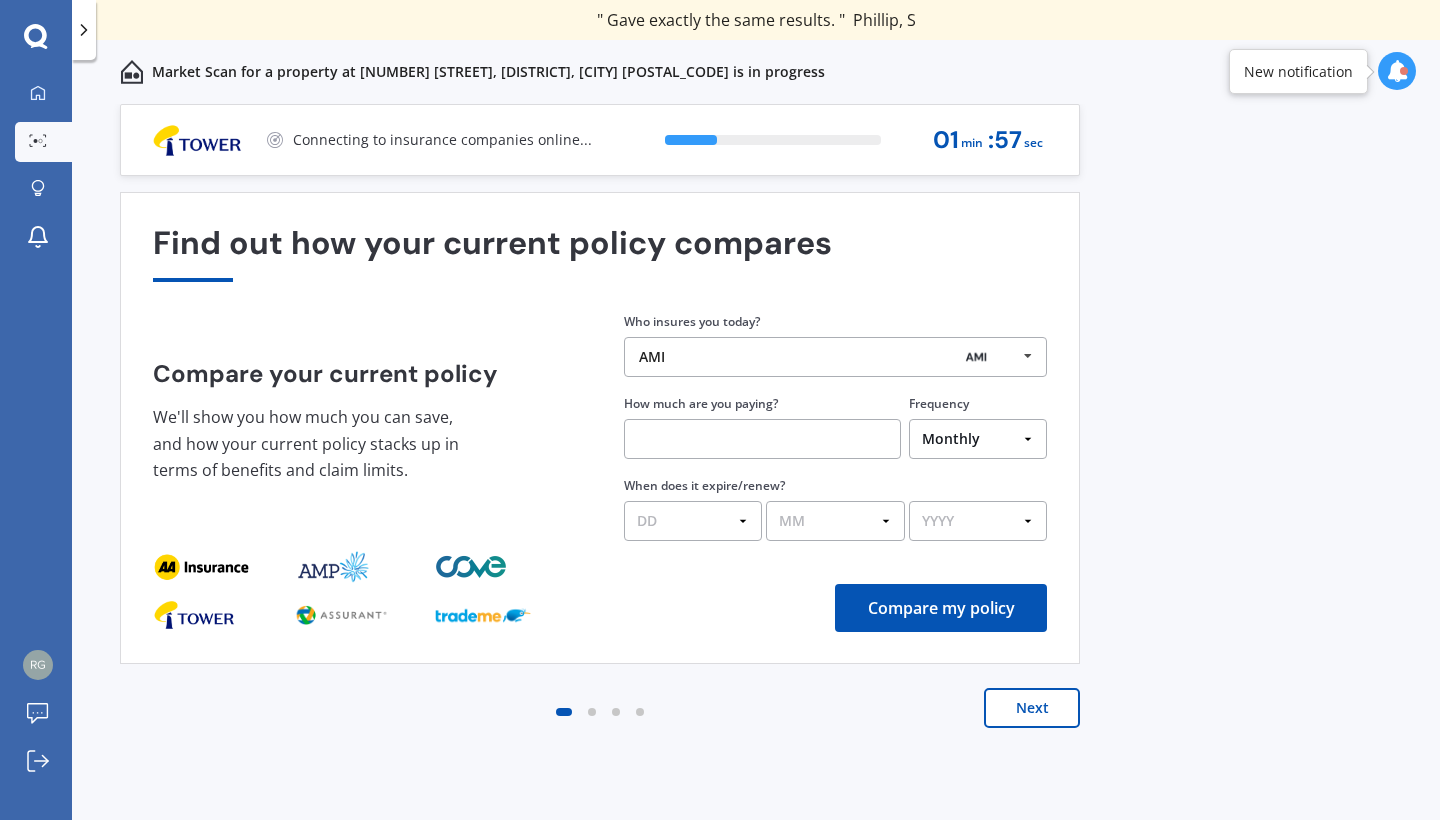 select on "20" 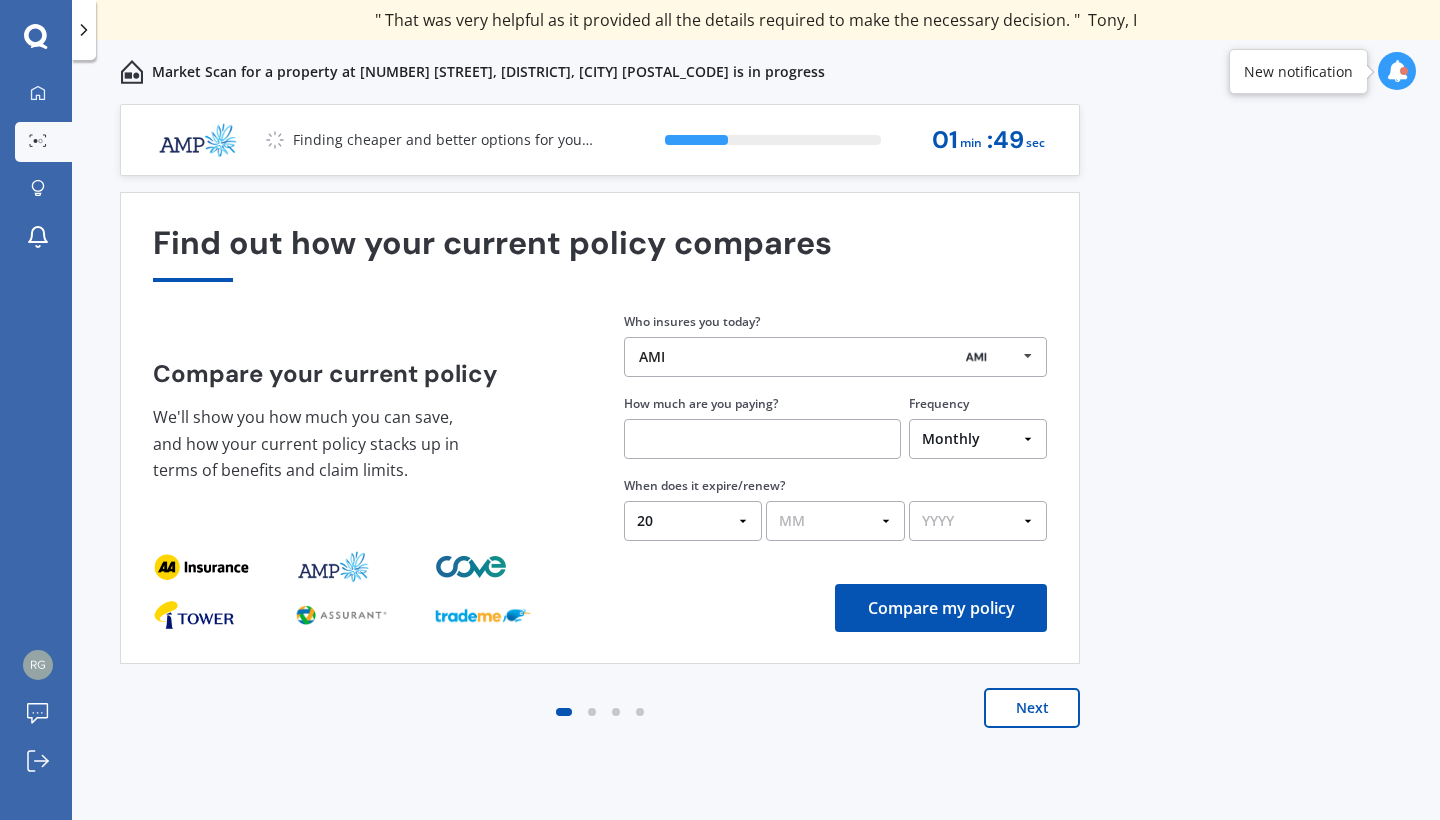 select on "12" 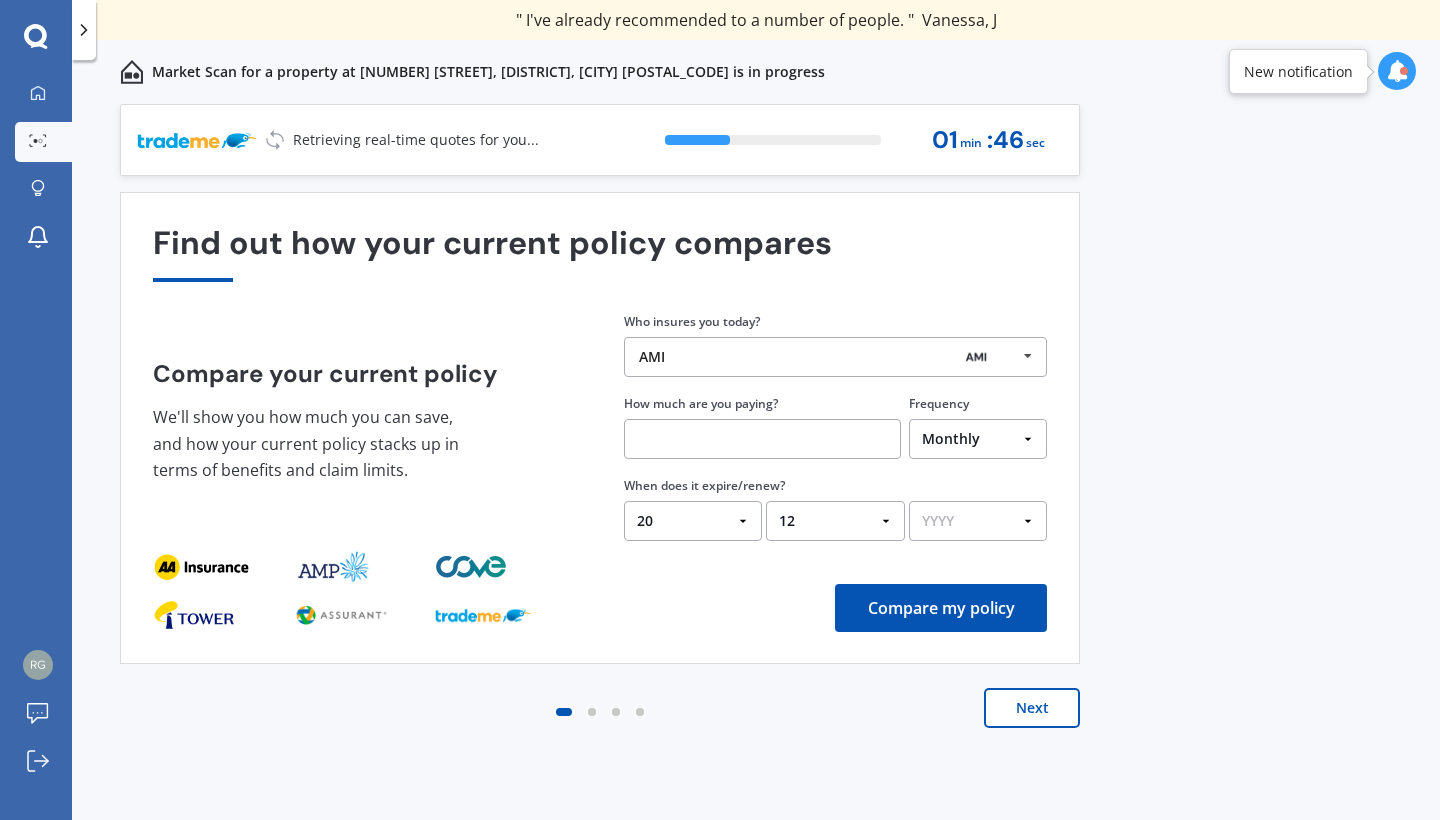 select on "2025" 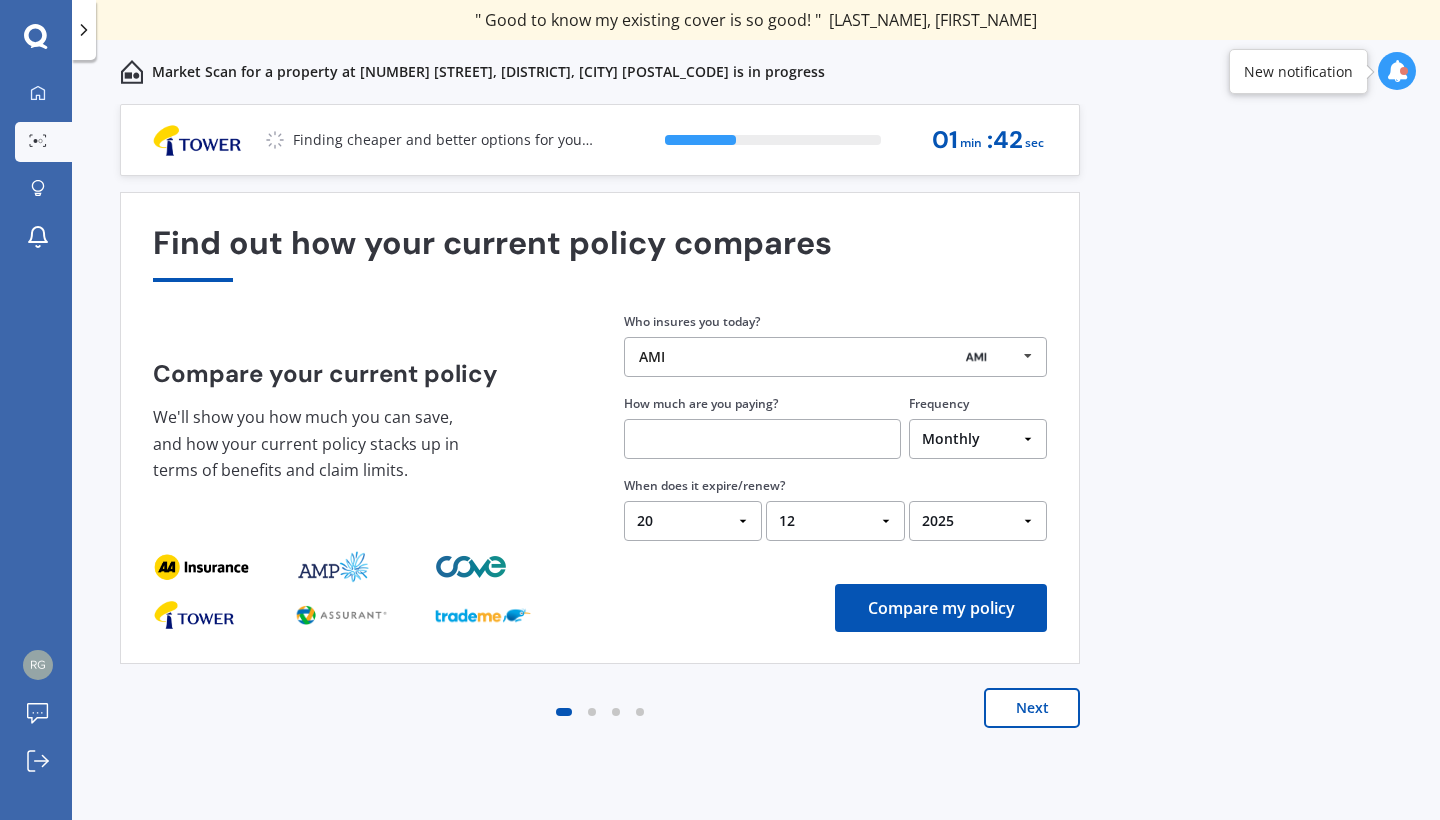 click on "Compare my policy" at bounding box center [941, 608] 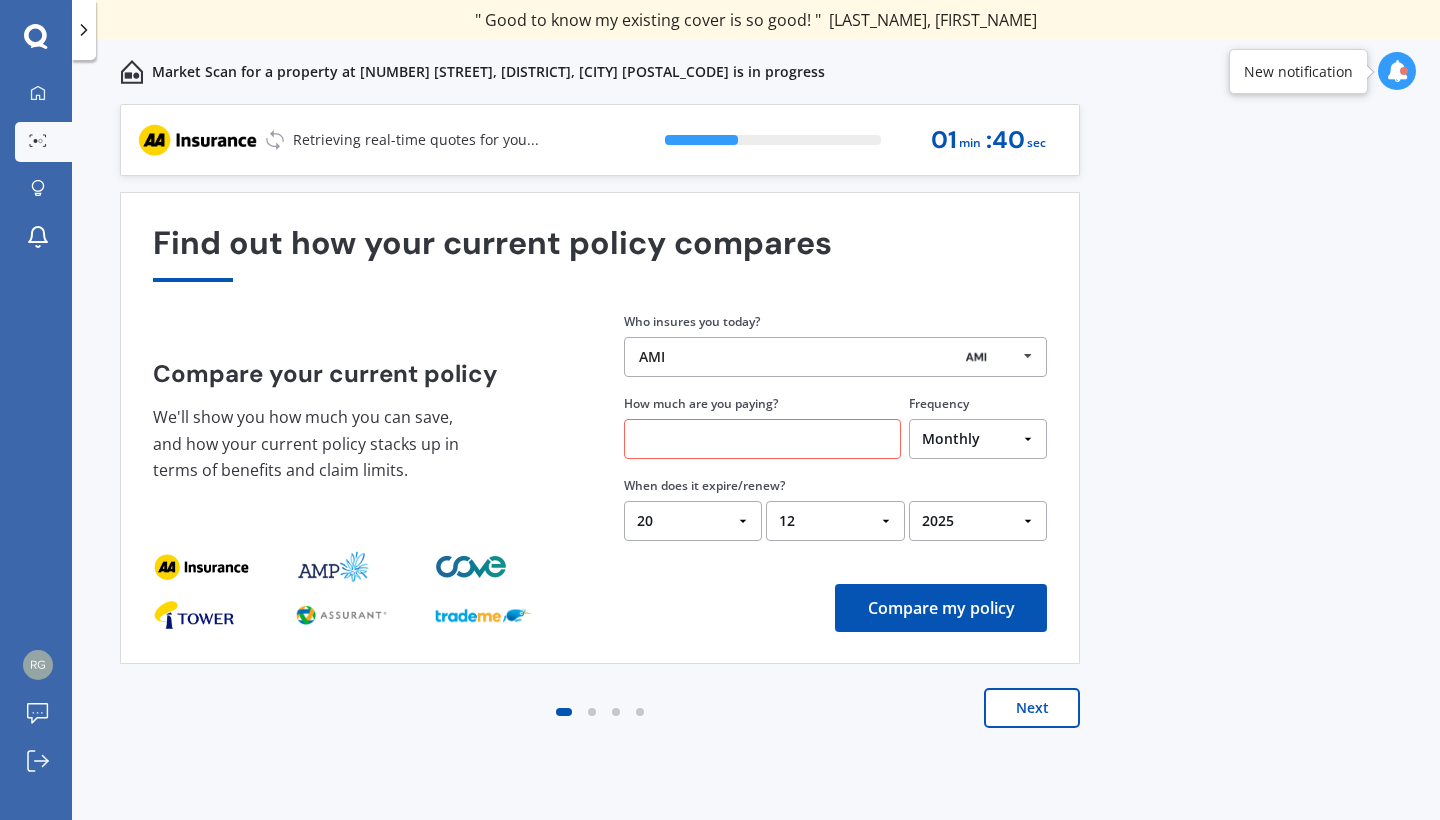 click at bounding box center (762, 439) 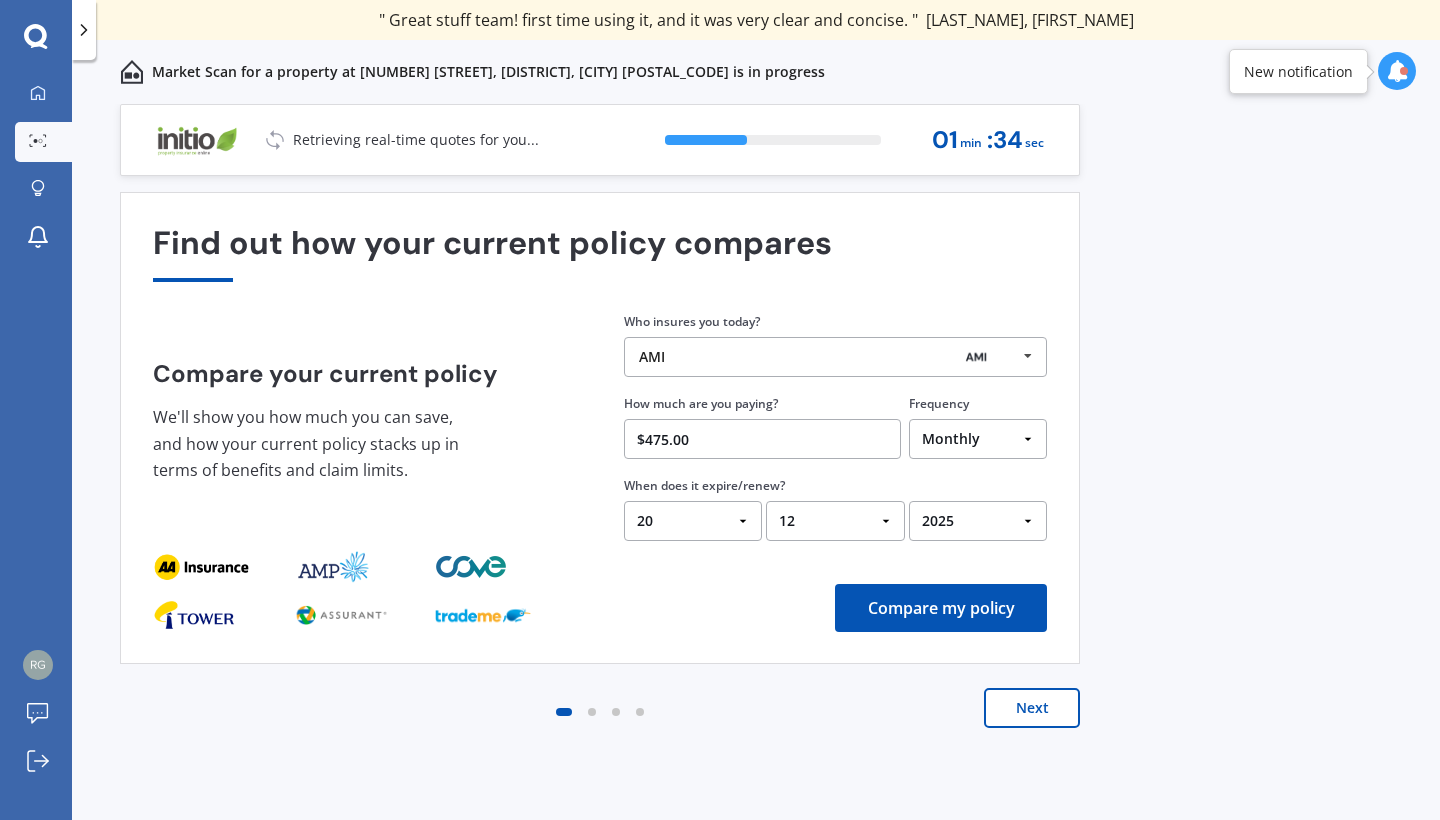 type on "$475.00" 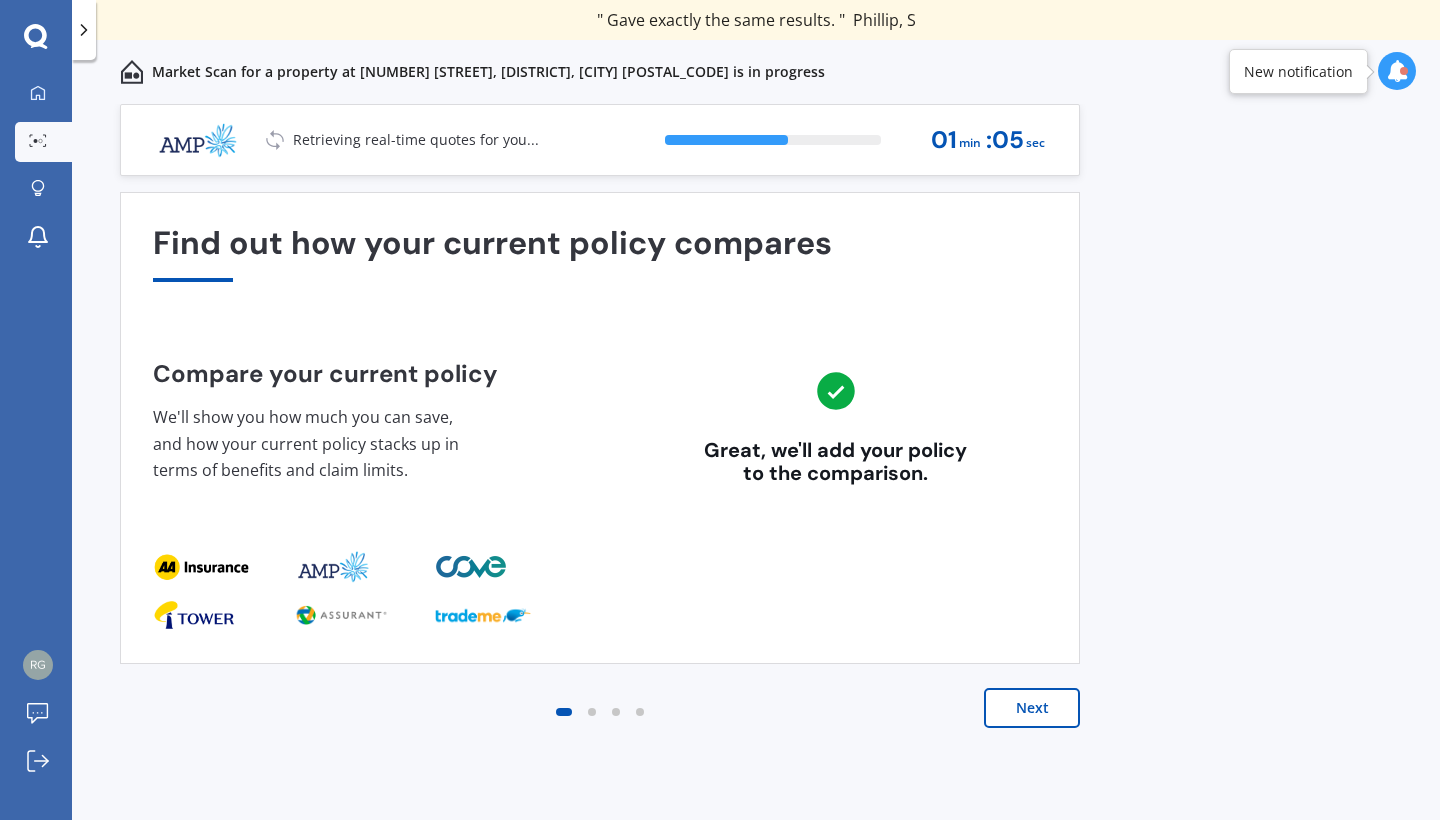 click on "Next" at bounding box center (1032, 708) 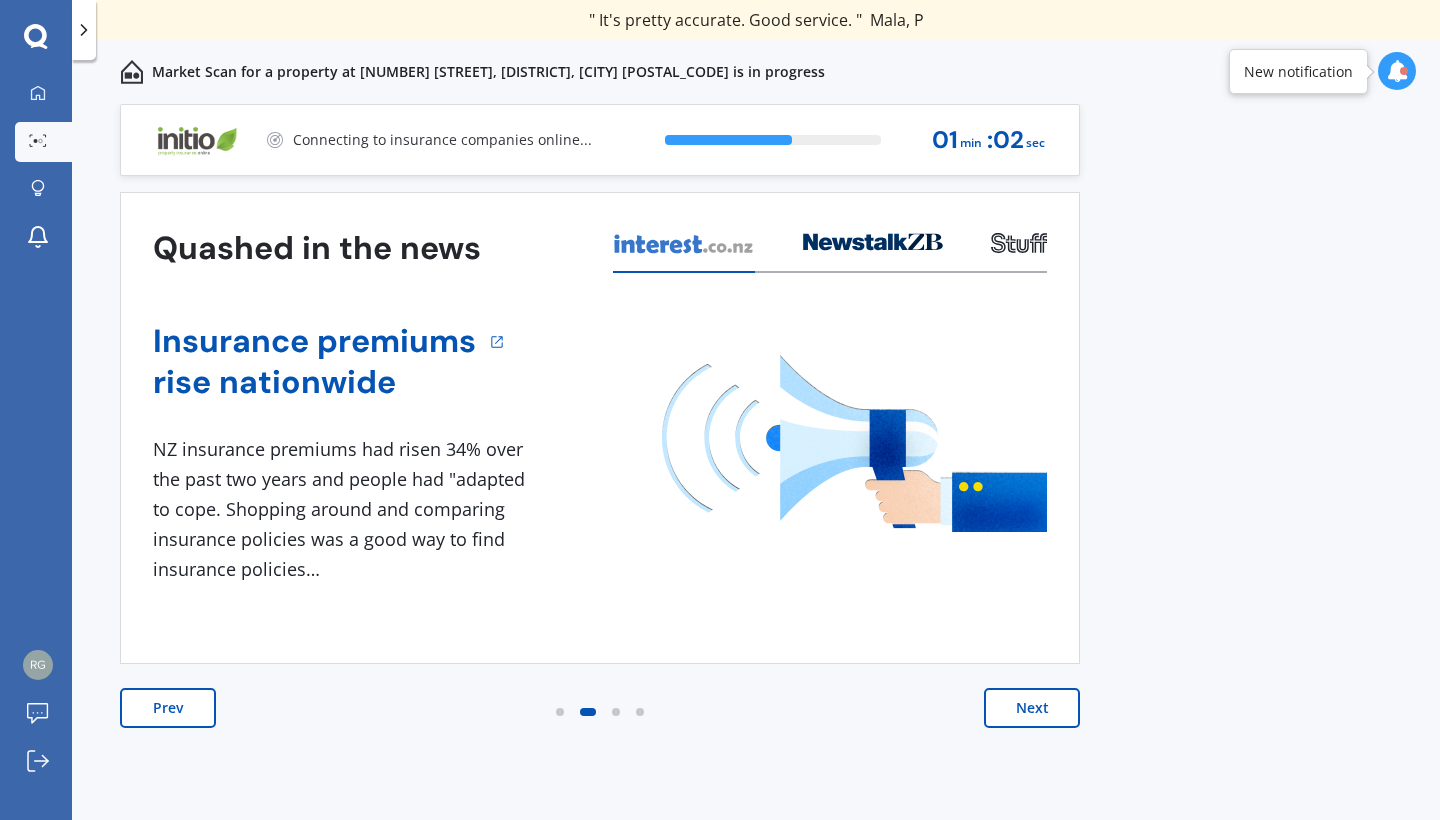 click on "Next" at bounding box center (1032, 708) 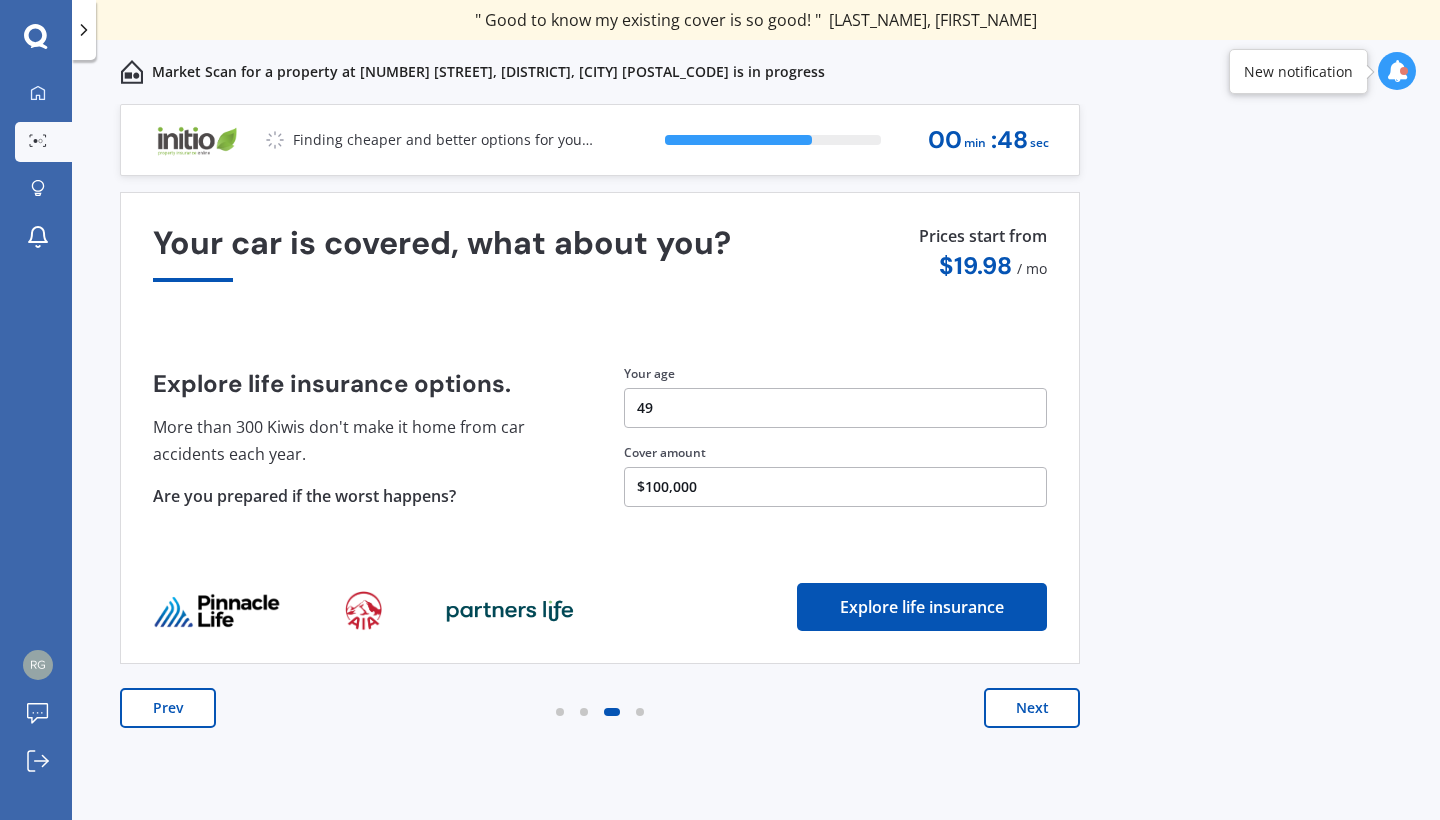 click on "Next" at bounding box center (1032, 708) 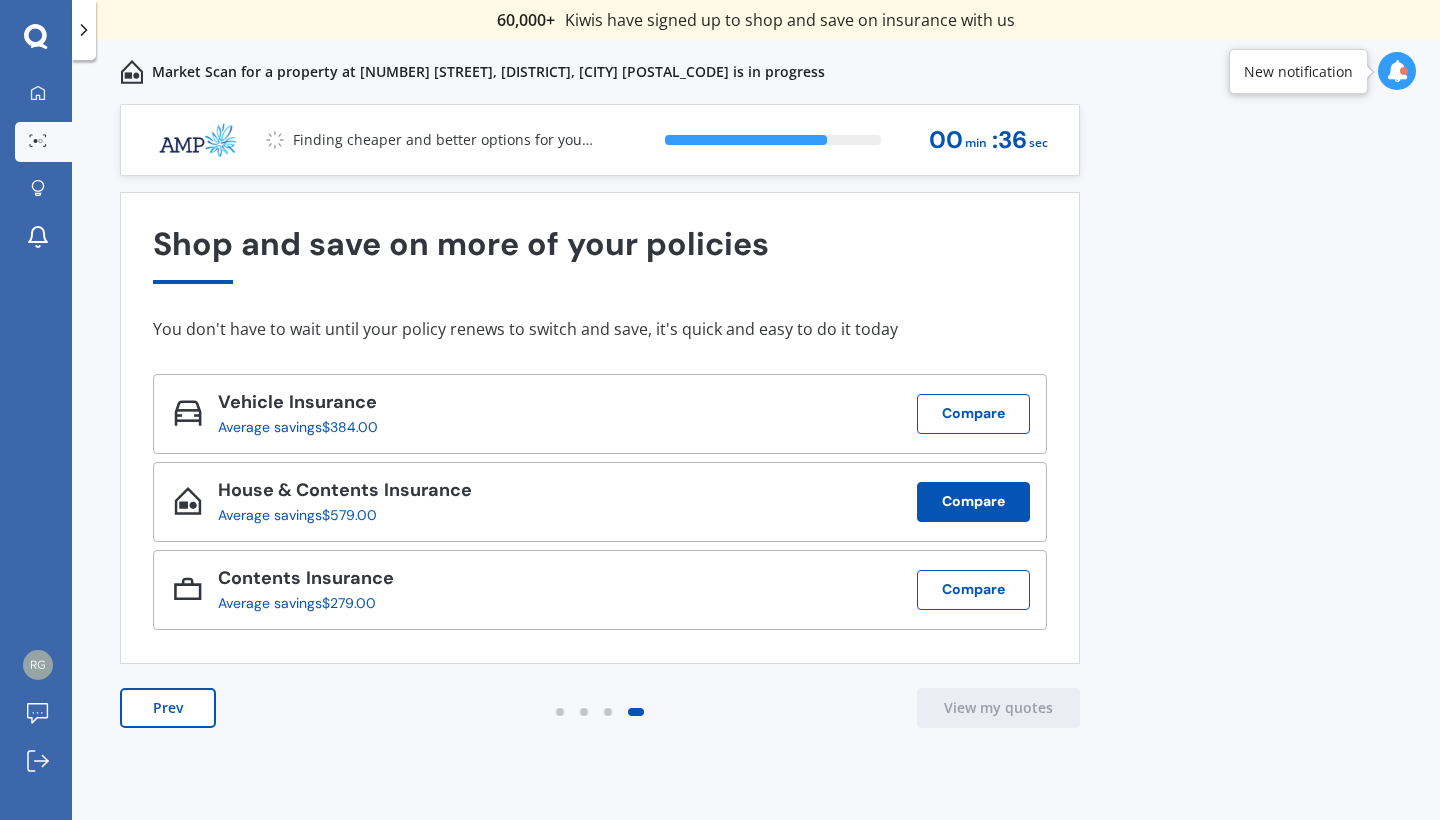 click on "Compare" at bounding box center (973, 502) 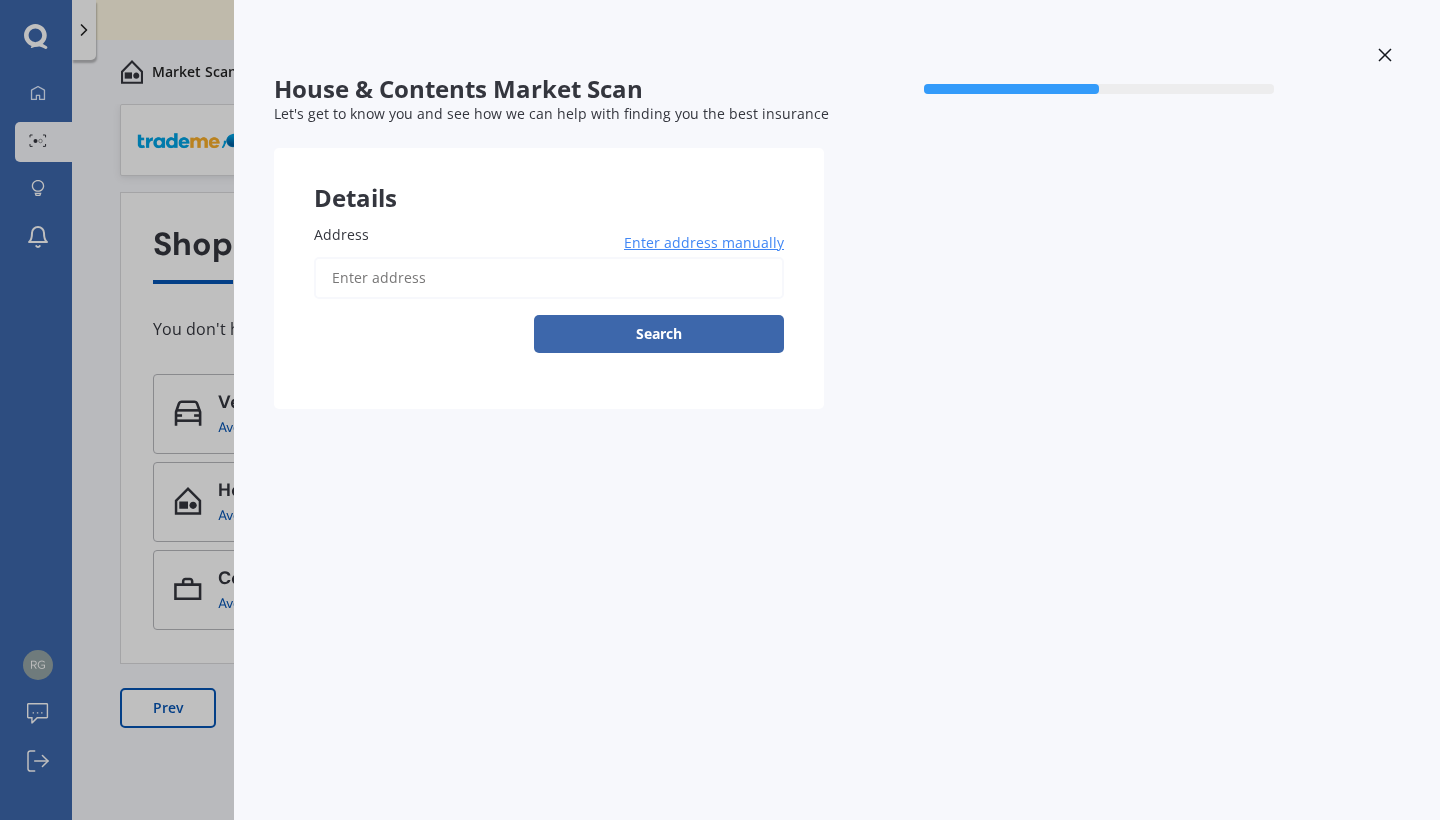 click on "Address" at bounding box center [549, 278] 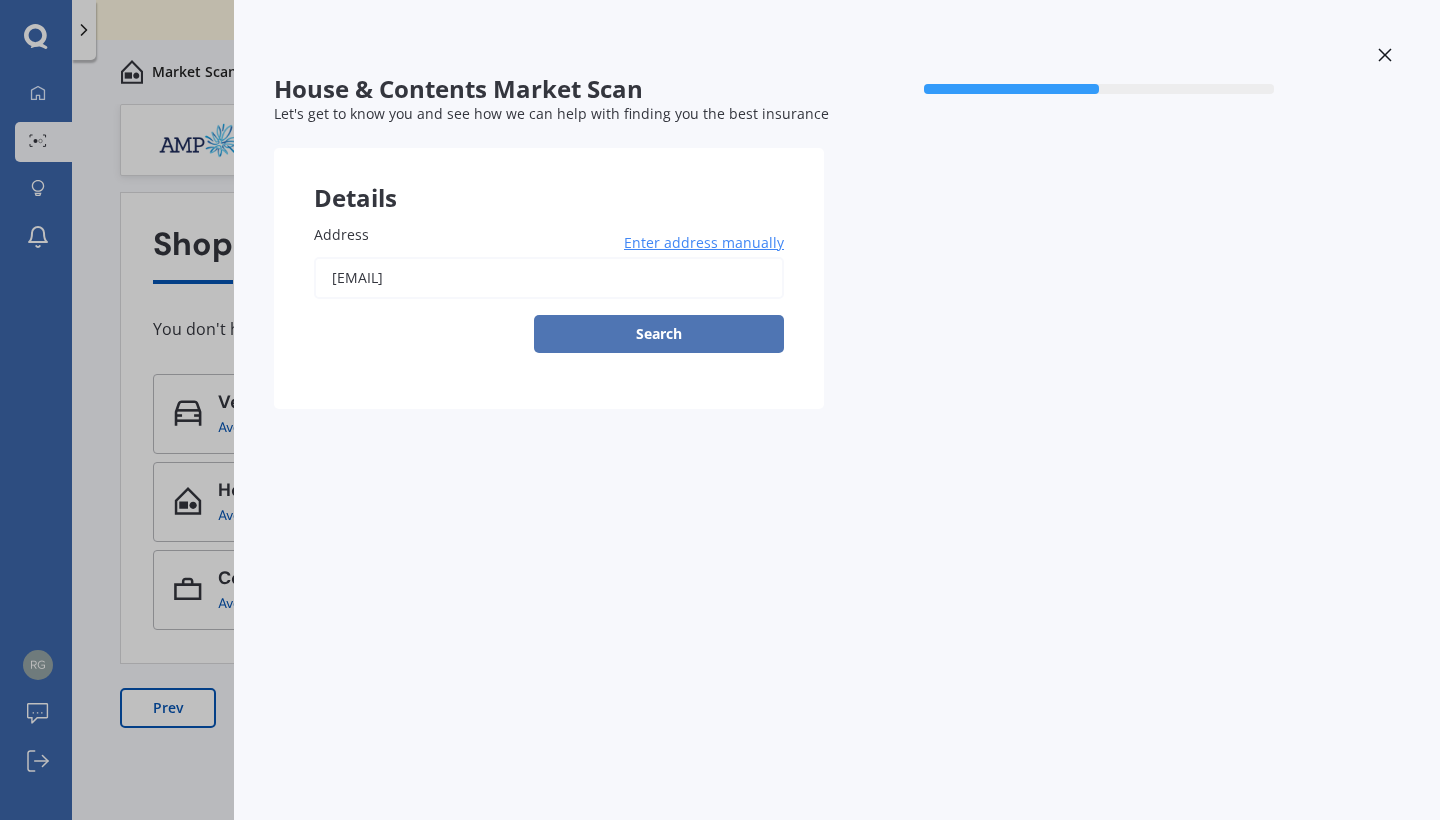 click on "Search" at bounding box center [659, 334] 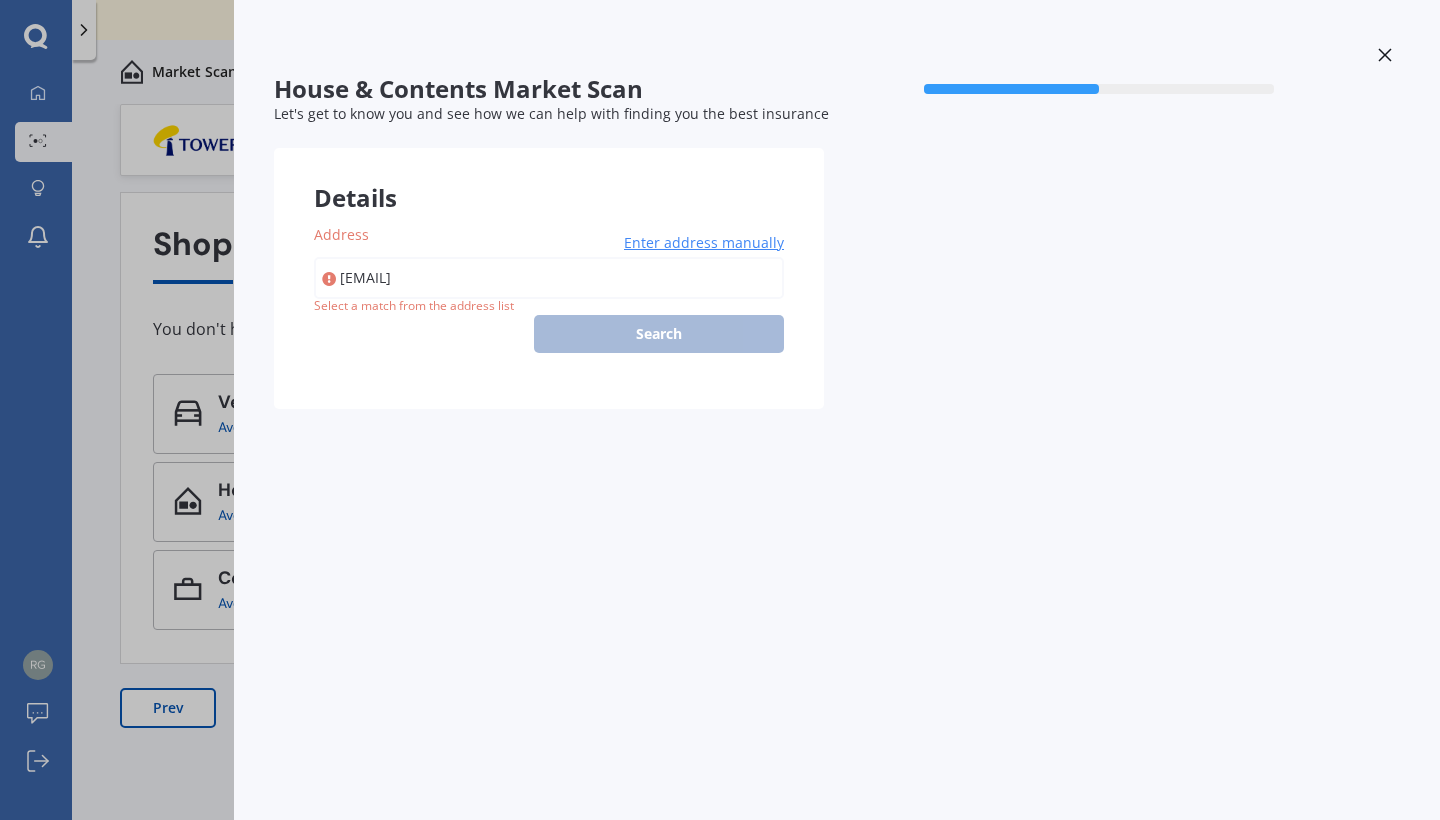 click on "Enter address manually" at bounding box center (704, 243) 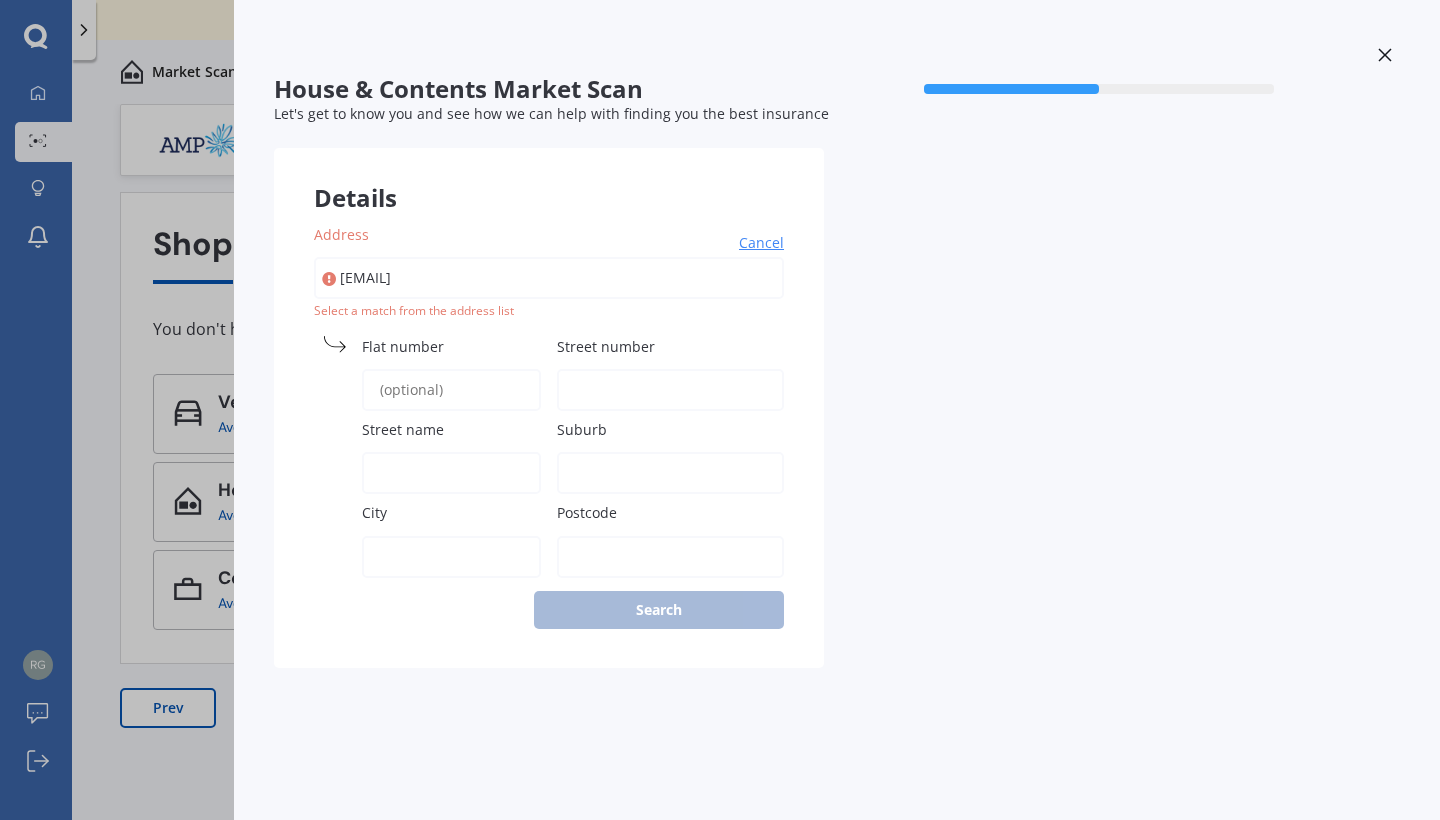 drag, startPoint x: 502, startPoint y: 277, endPoint x: 322, endPoint y: 264, distance: 180.46883 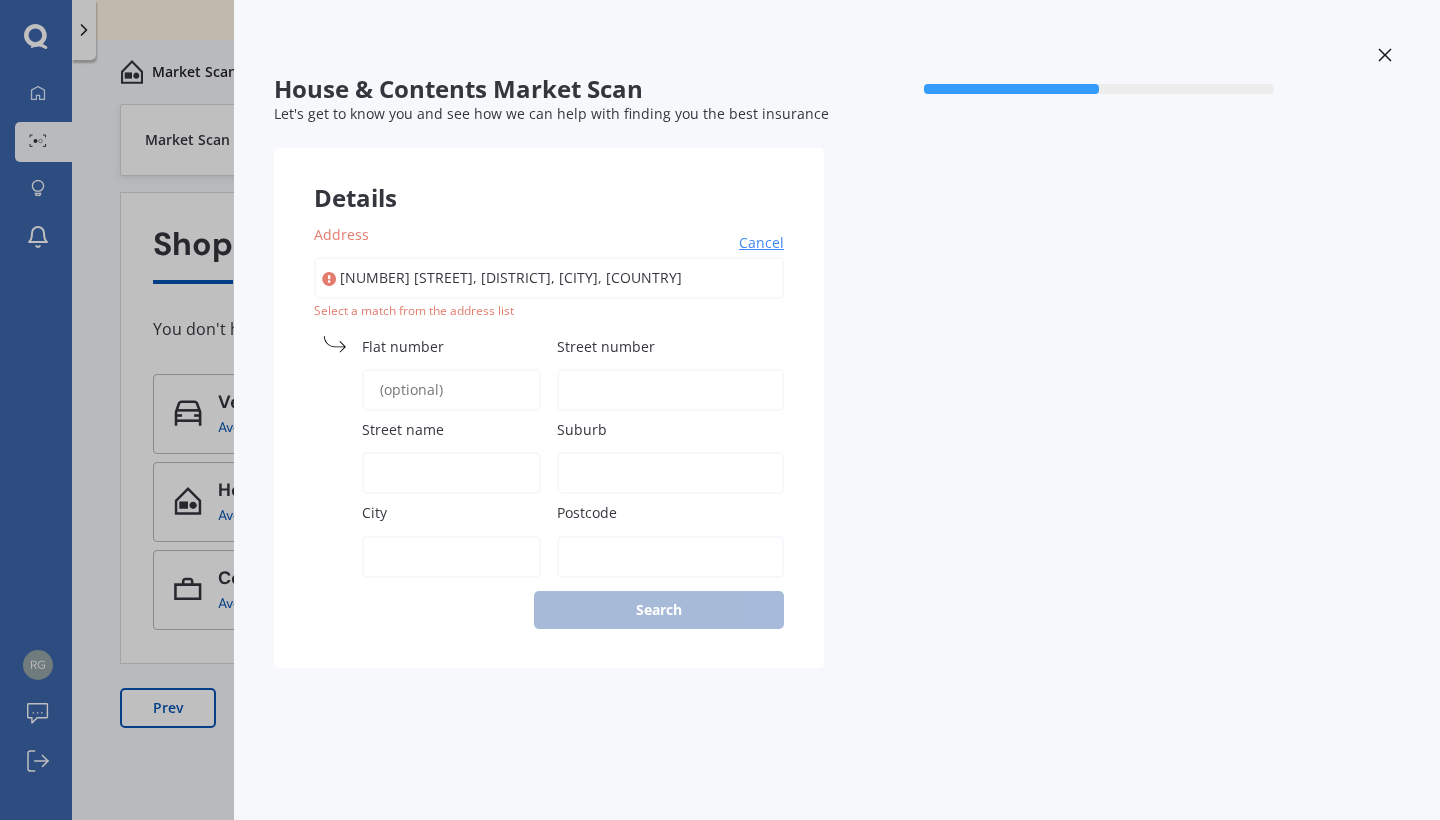 type on "[NUMBER] [STREET], [DISTRICT], [CITY] [POSTAL_CODE]" 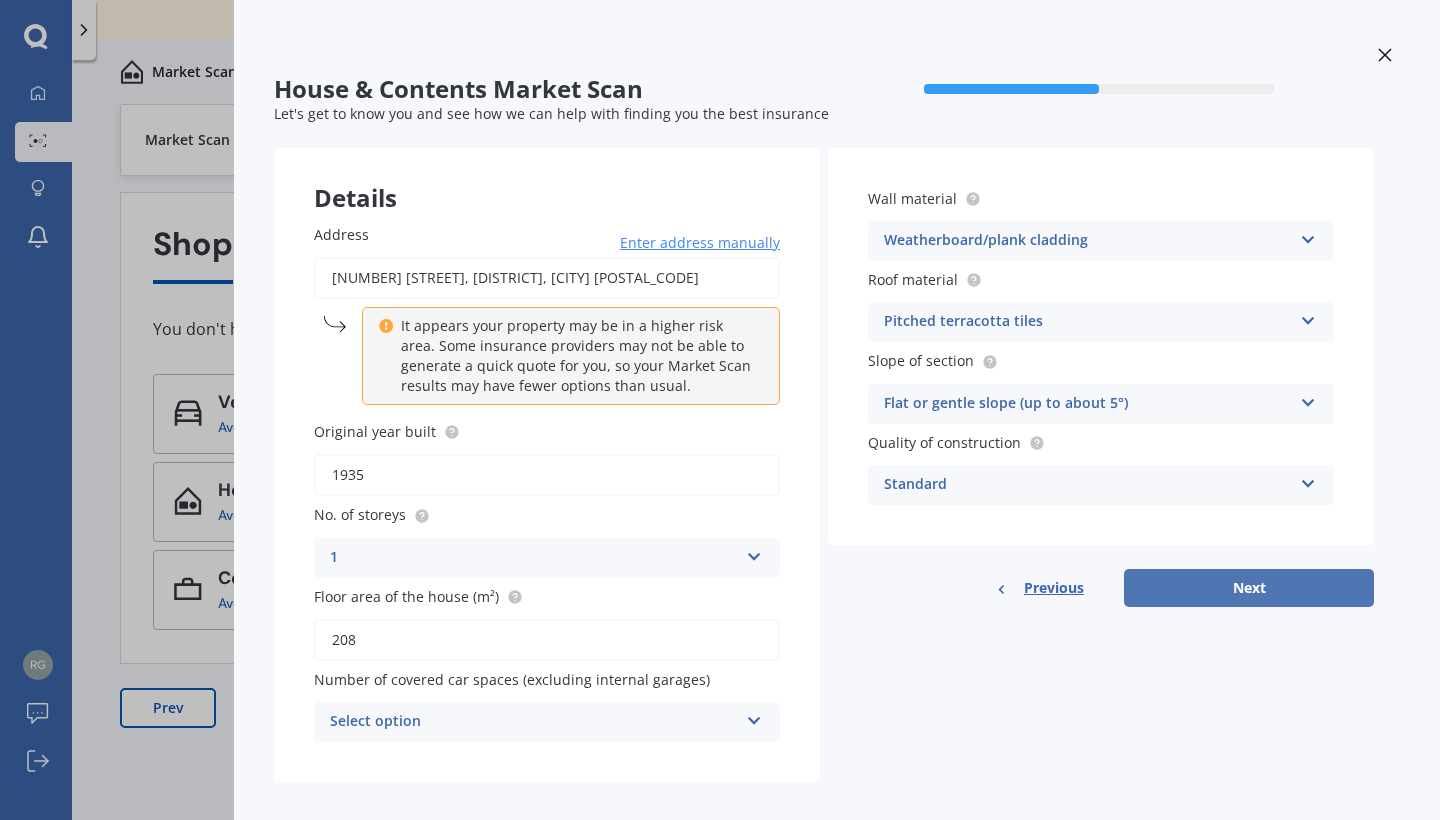 click on "Next" at bounding box center [1249, 588] 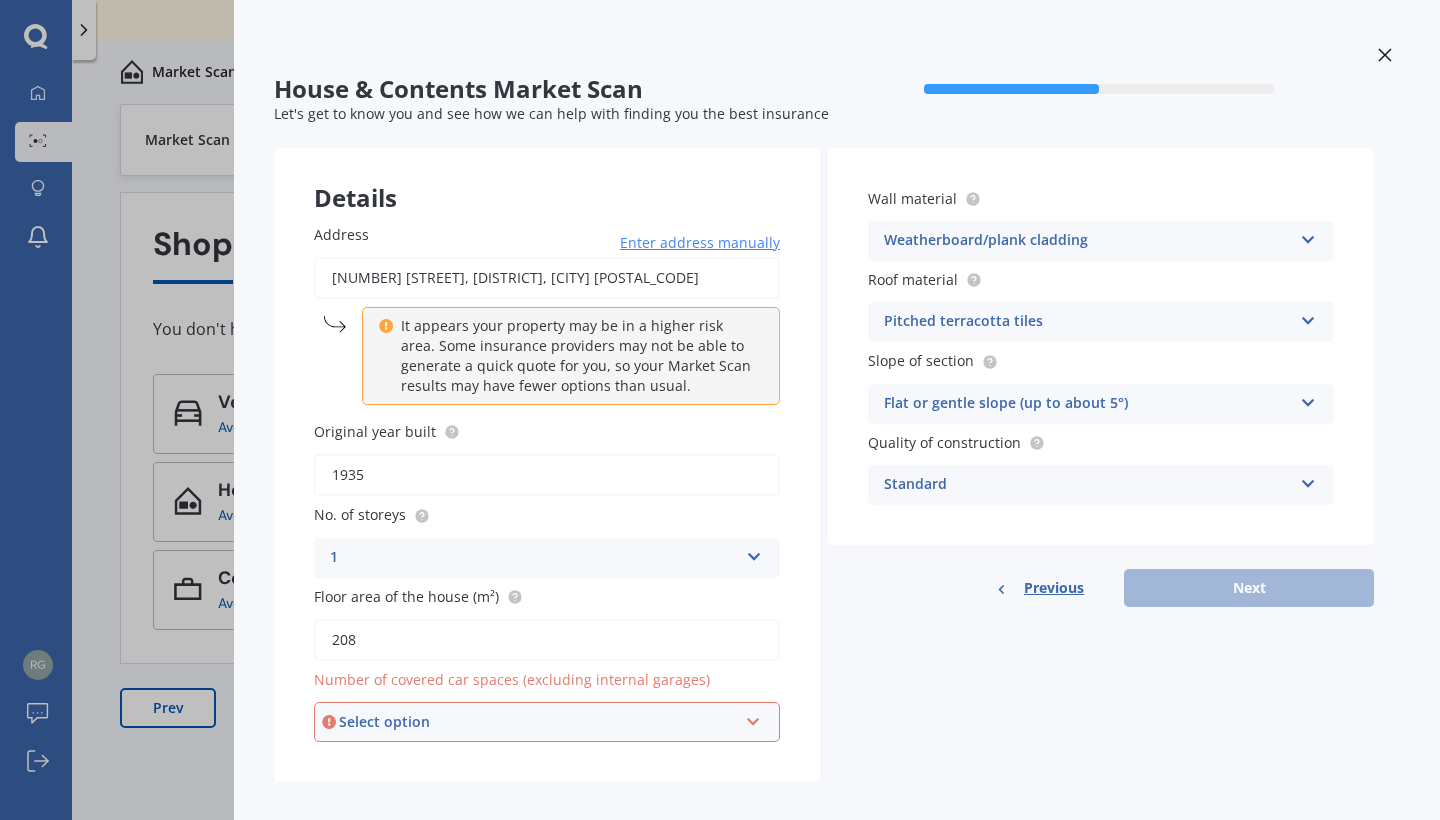 click at bounding box center (753, 718) 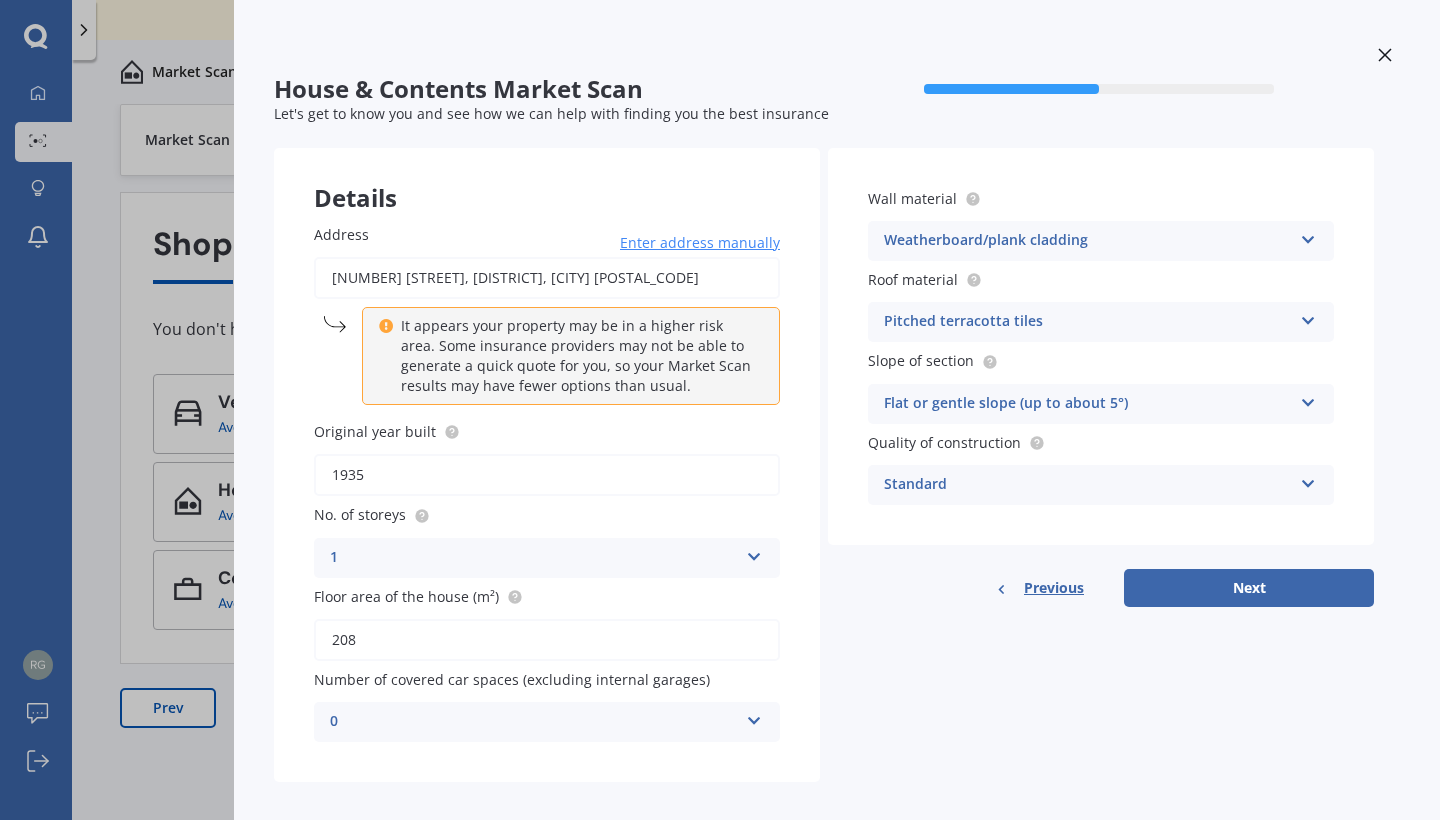 click on "House & Contents Market Scan 50 % Let's get to know you and see how we can help with finding you the best insurance Details Address [NUMBER] [STREET], [DISTRICT], [CITY] [POSTAL_CODE] Enter address manually It appears your property may be in a higher risk area. Some insurance providers may not be able to generate a quick quote for you, so your Market Scan results may have fewer options than usual. Search Original year built 1935 No. of storeys 1 1 2 3 4 5+ Floor area of the house (m²) 208 Number of covered car spaces (excluding internal garages) 0 0 1 2 3 4 5+ Wall material Weatherboard/plank cladding Artificial weatherboard/plank cladding Blockwork Brick veneer Double brick Mud brick Other Rockcote/EPS Sheet cladding Solid brickwork Stonework solid Stonework veneer Stucco Weatherboard/plank cladding Roof material Pitched terracotta tiles Flat fibre cement Flat membrane Flat metal covering Pitched concrete tiles Pitched fibre cement covering Pitched metal covering Pitched slate Pitched terracotta tiles Other High" at bounding box center [720, 410] 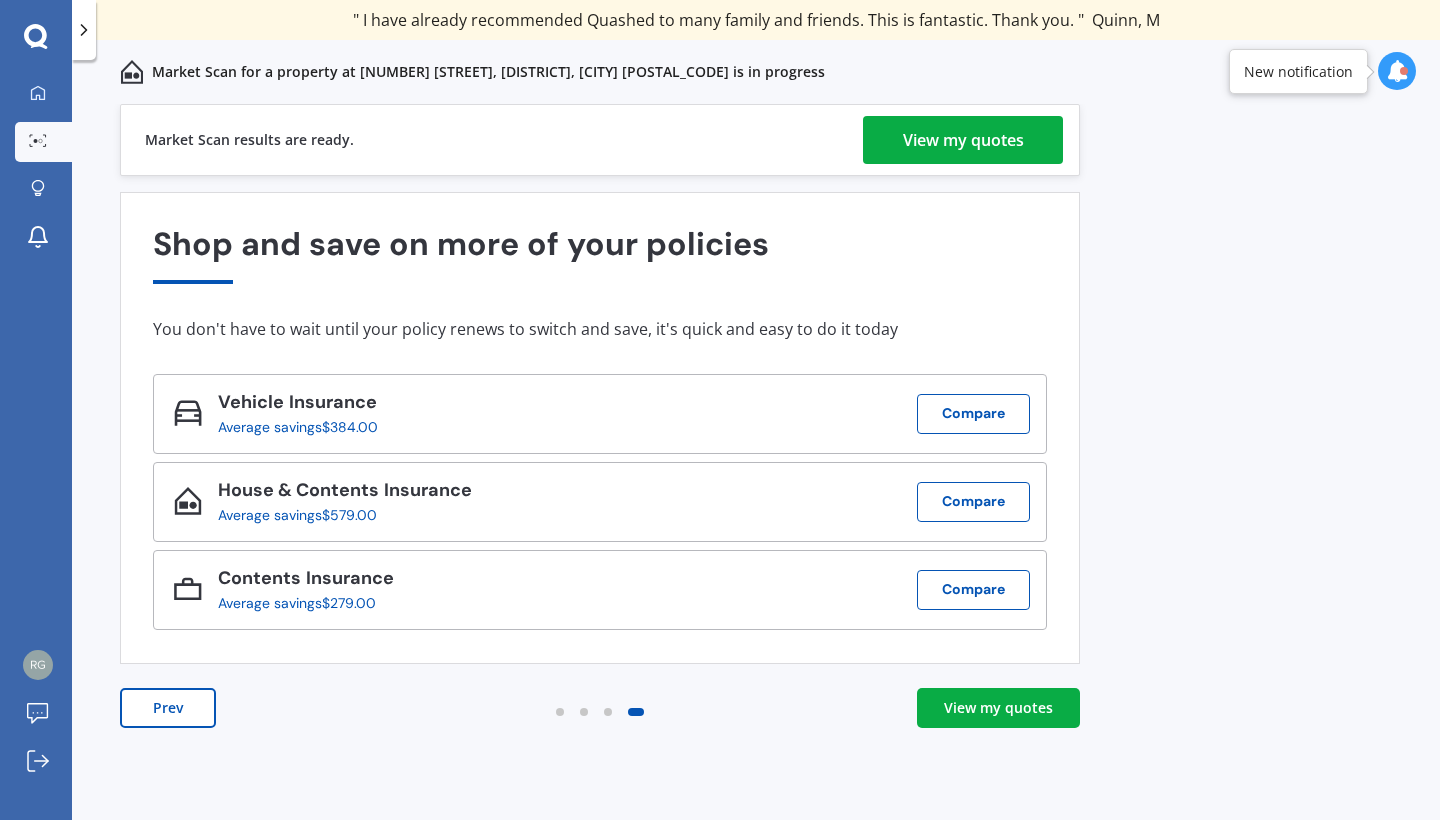 click on "View my quotes" at bounding box center [998, 708] 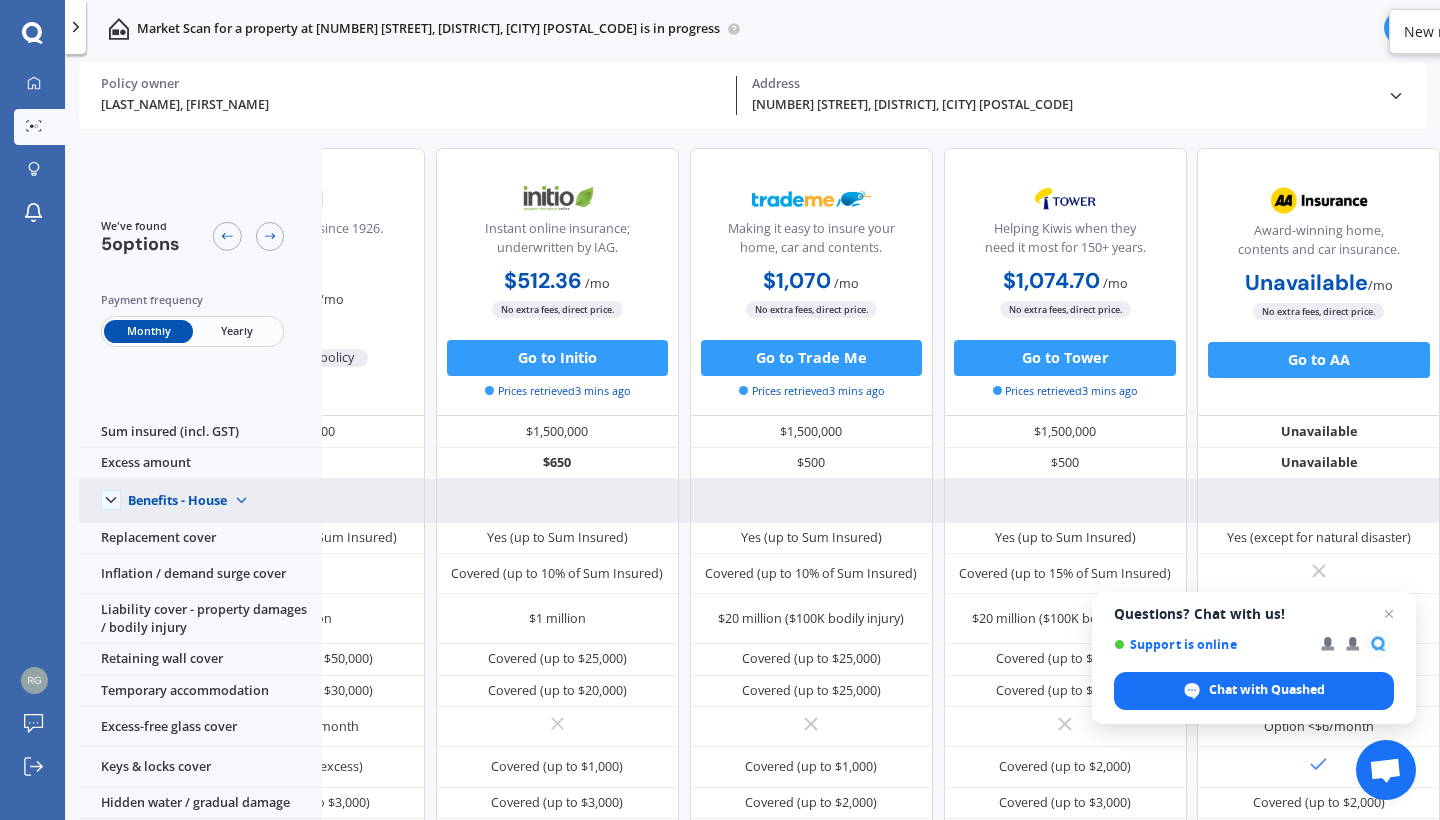 scroll, scrollTop: 0, scrollLeft: 165, axis: horizontal 